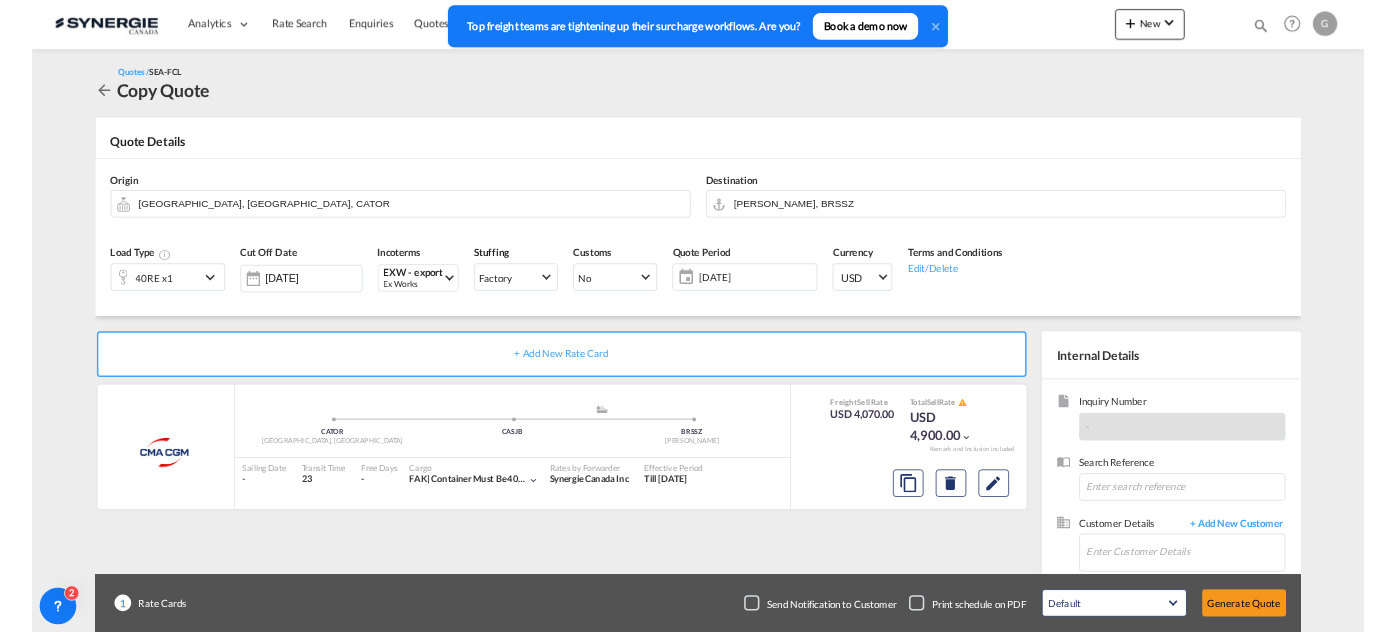 scroll, scrollTop: 0, scrollLeft: 0, axis: both 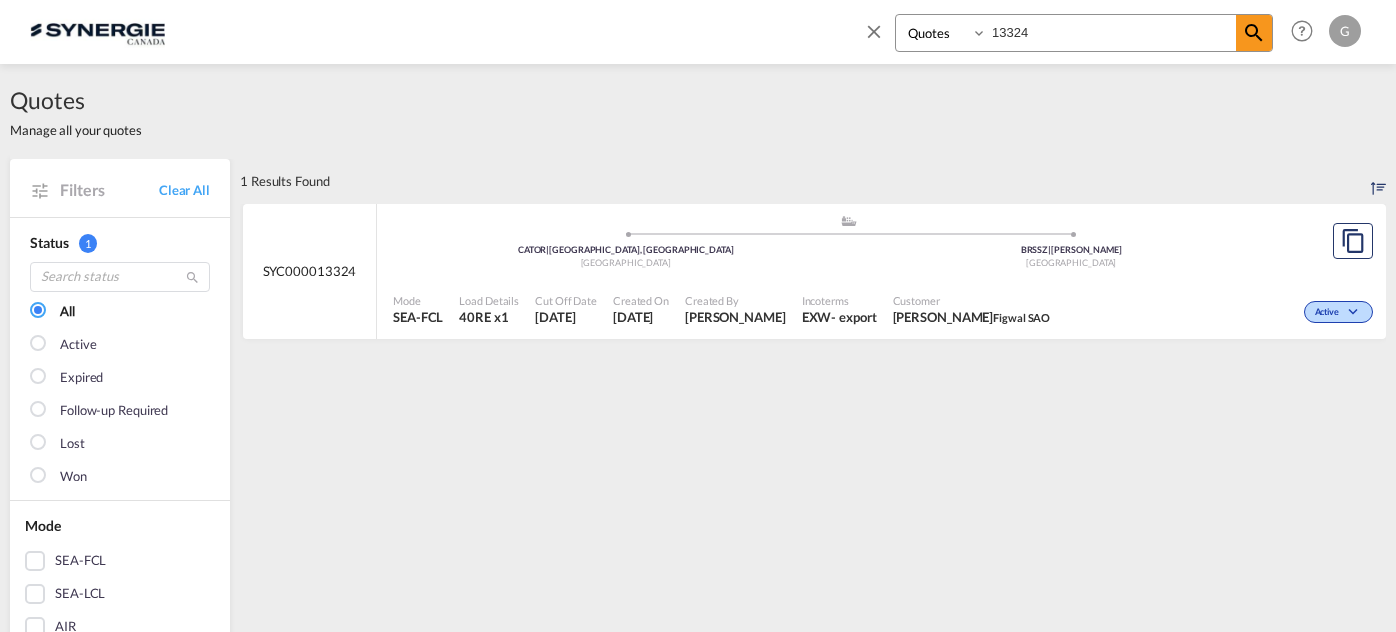 select on "Quotes" 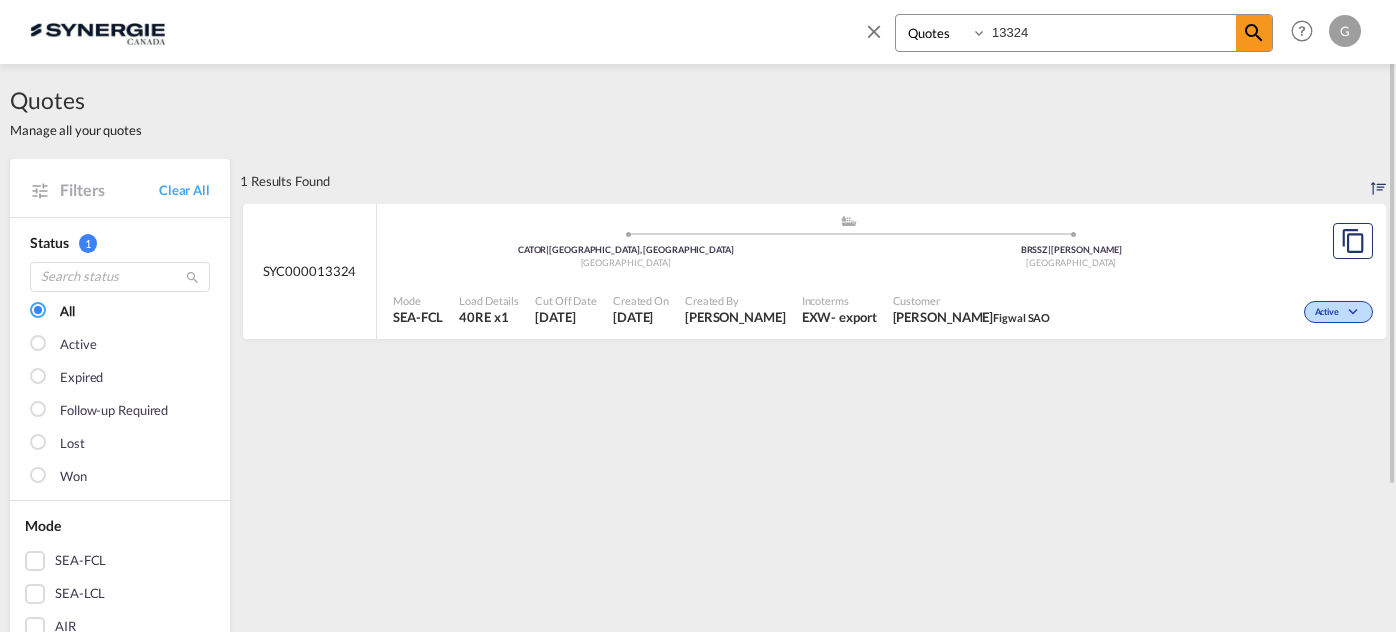 scroll, scrollTop: 0, scrollLeft: 0, axis: both 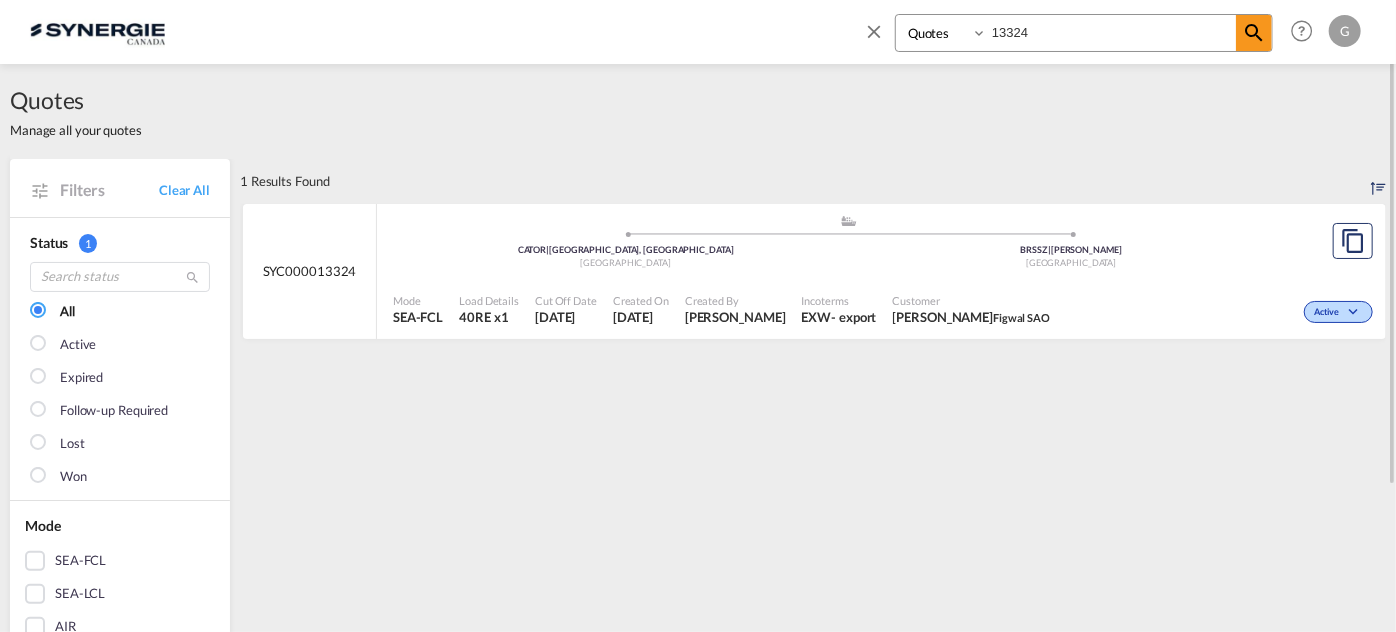 click at bounding box center (874, 31) 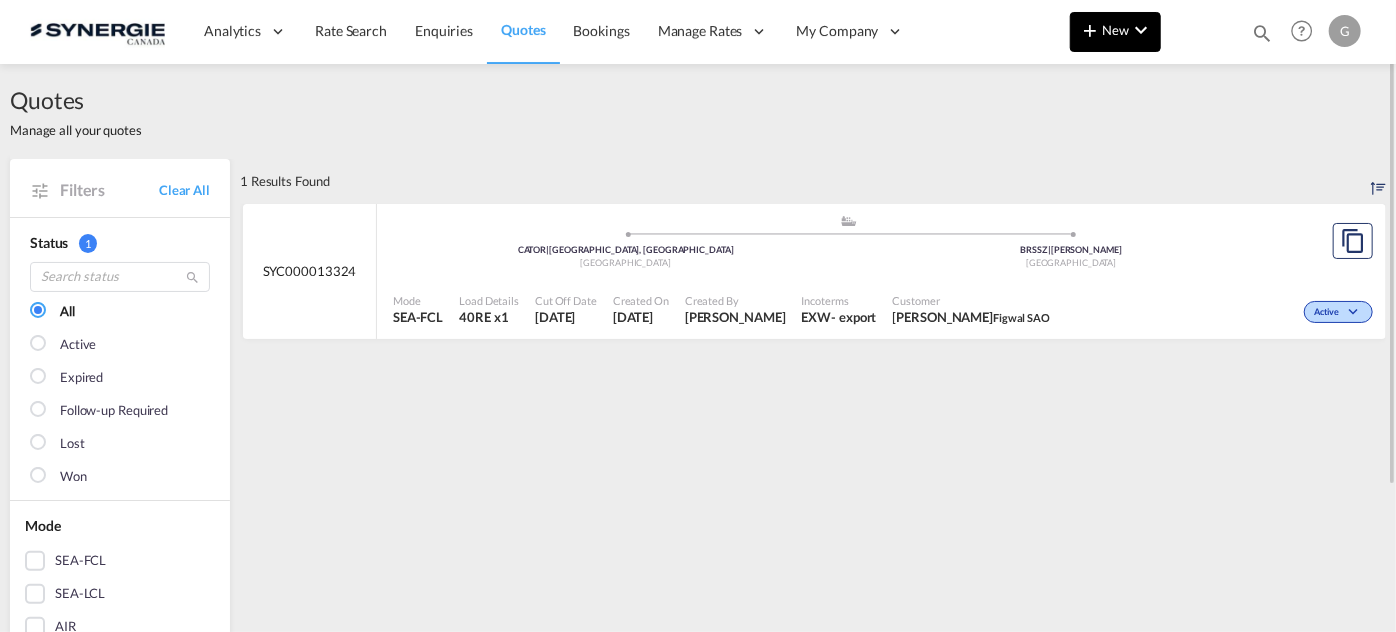 click at bounding box center [1090, 30] 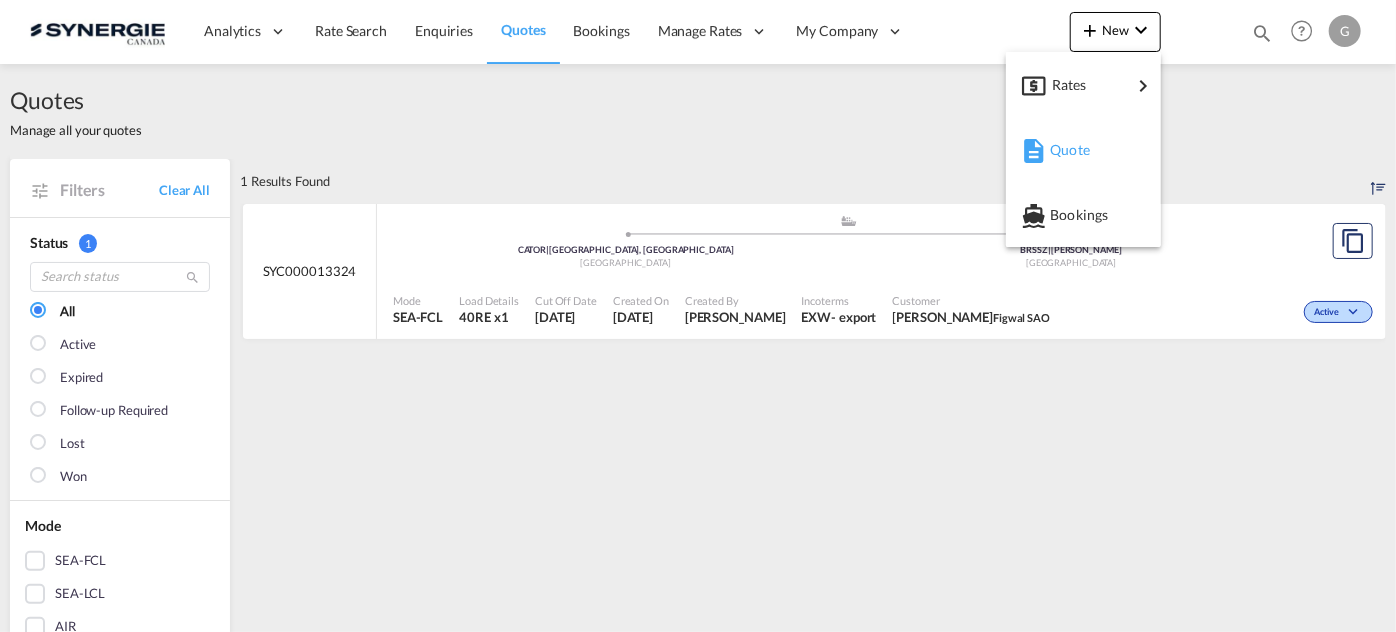 click on "Quote" at bounding box center [1061, 150] 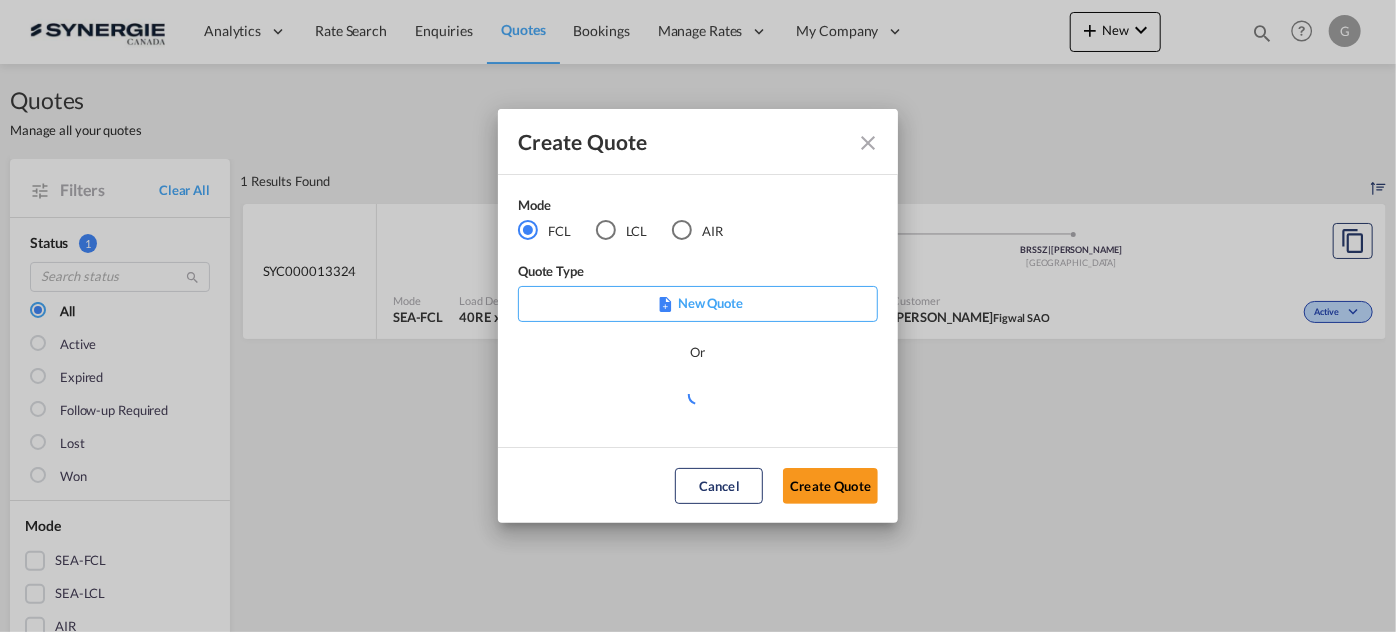 click on "LCL" at bounding box center (622, 231) 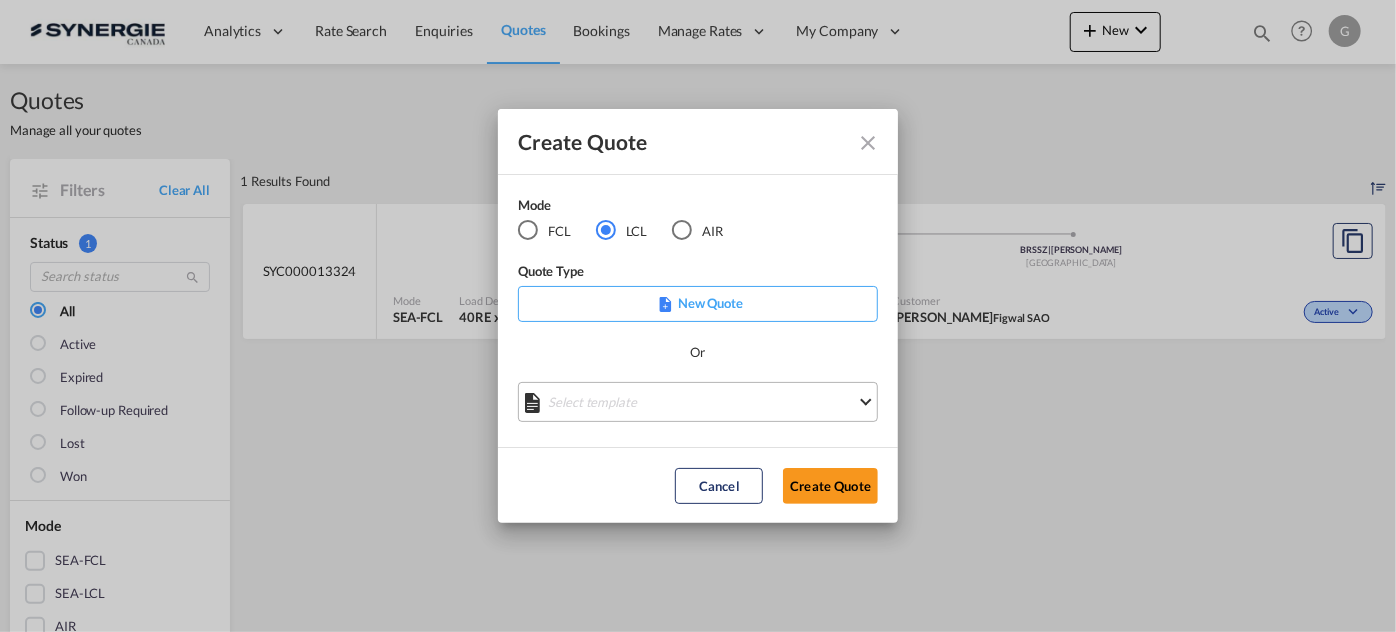 click on "Select template
New DAP Import LCL
Karen Mercier  |
09 Jul 2025
BRAZIL LCL EXPORT
Pablo Gomez Saldarriaga  |
07 Apr 2025
UBV DAP based on Consol
Pablo Gomez Saldarriaga  |
02 Apr 2025
BOUSQUET/NAGAS - LCL ITALY
Pablo Gomez Saldarriaga  |
20 Mar 2025
Import italy LCL with DB Group
Karen Mercier  |
06 Feb 2025
*NEW* UBV Italy consol LCL
Pablo Gomez Saldarriaga  |
06 Dec 2024
*NEW* Asia Import LCL
Pablo Gomez Saldarriaga  |
06 Dec 2024
Freehand Import DAP LCL
Daniel Dico  |
07 Oct 2024
LCL Export
Pablo Gomez Saldarriaga  |
17 Jul 2024
LCL Import - General to Canada
Pablo Gomez Saldarriaga  |
16 Jul 2024 Done" at bounding box center (698, 402) 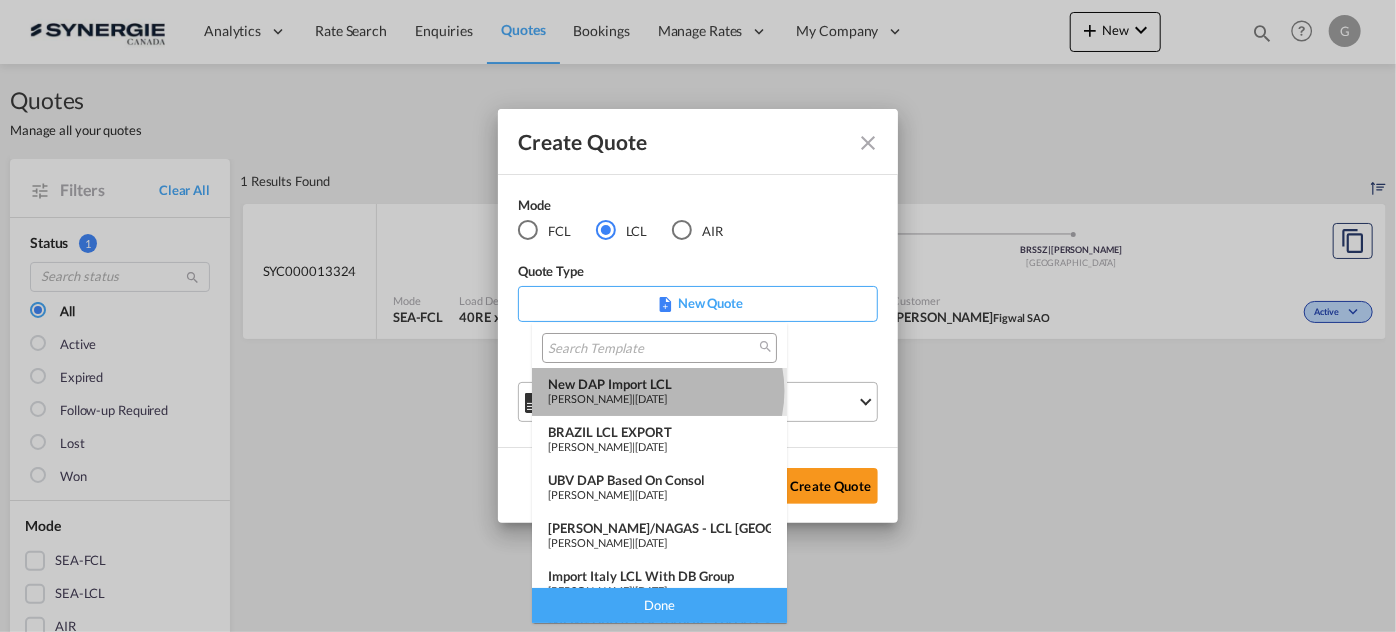 click on "09 Jul 2025" at bounding box center (651, 398) 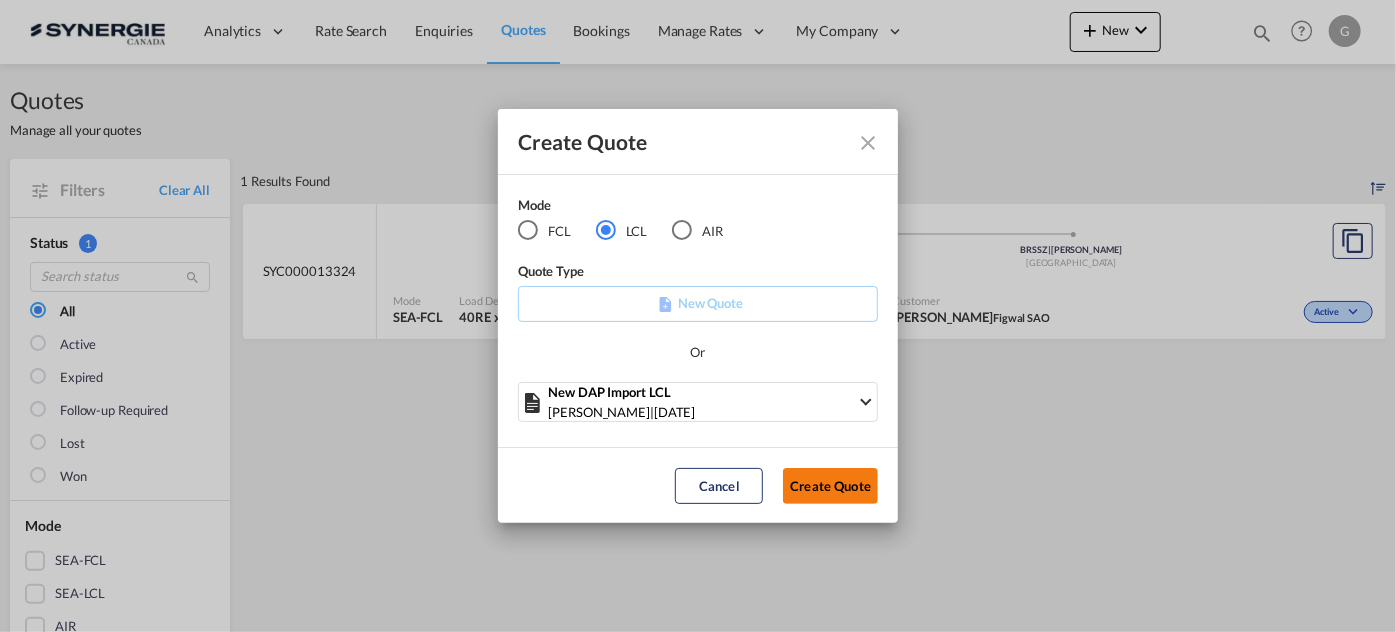 click on "Create Quote" 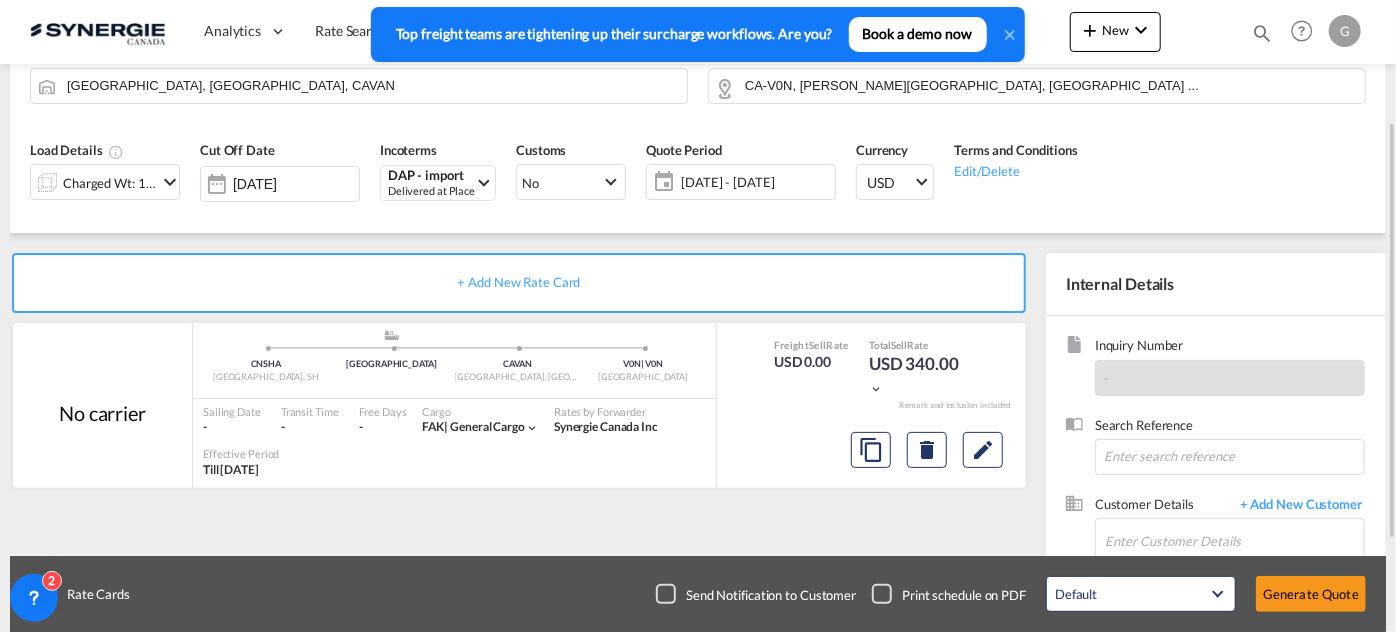 scroll, scrollTop: 90, scrollLeft: 0, axis: vertical 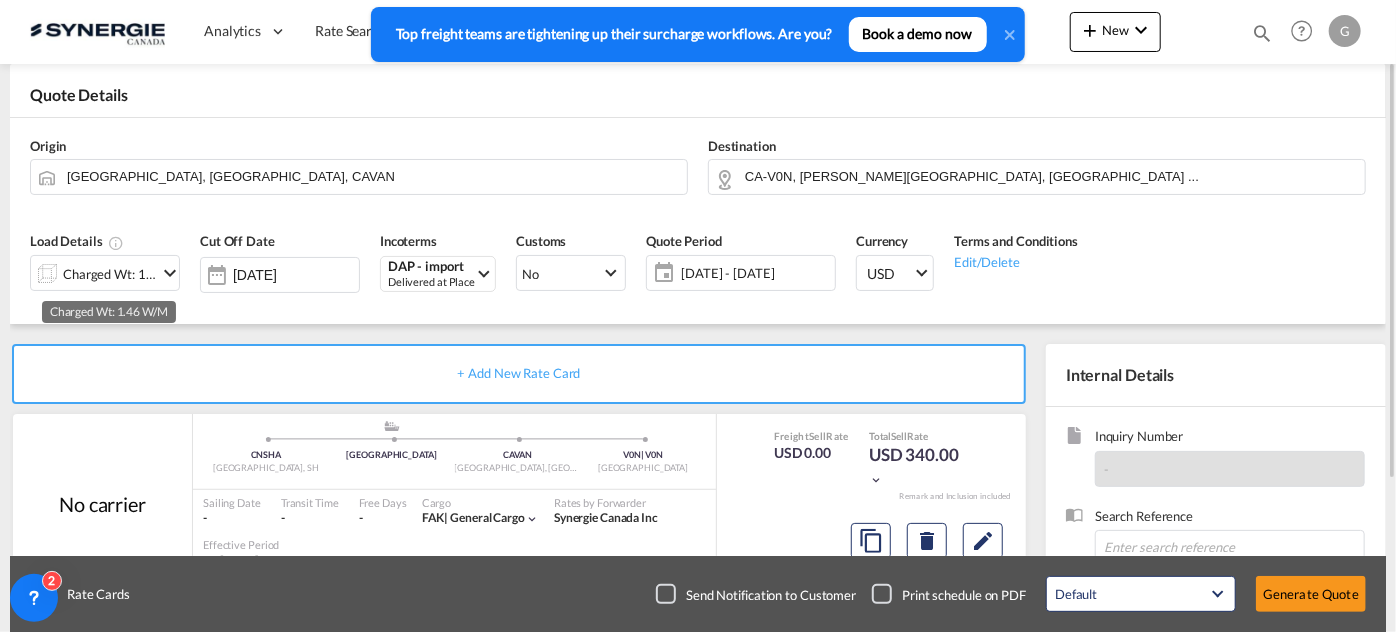 click on "Charged Wt: 1.46 W/M" at bounding box center (110, 274) 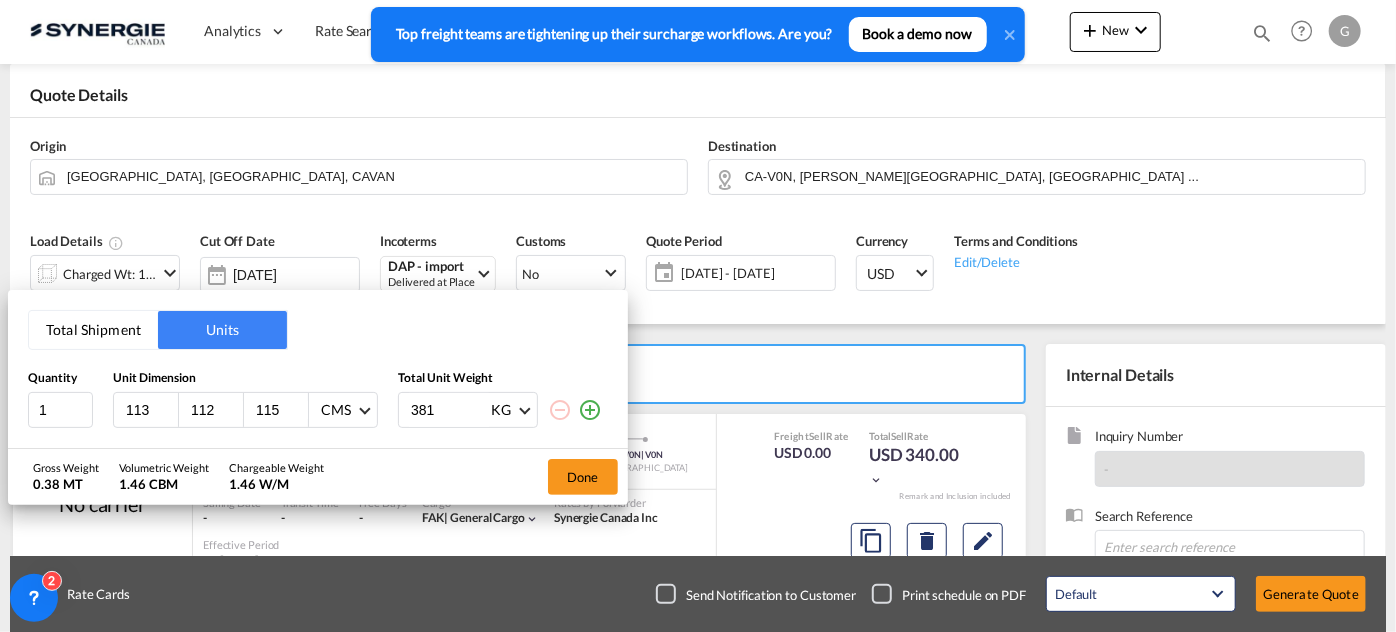click on "113" at bounding box center (151, 410) 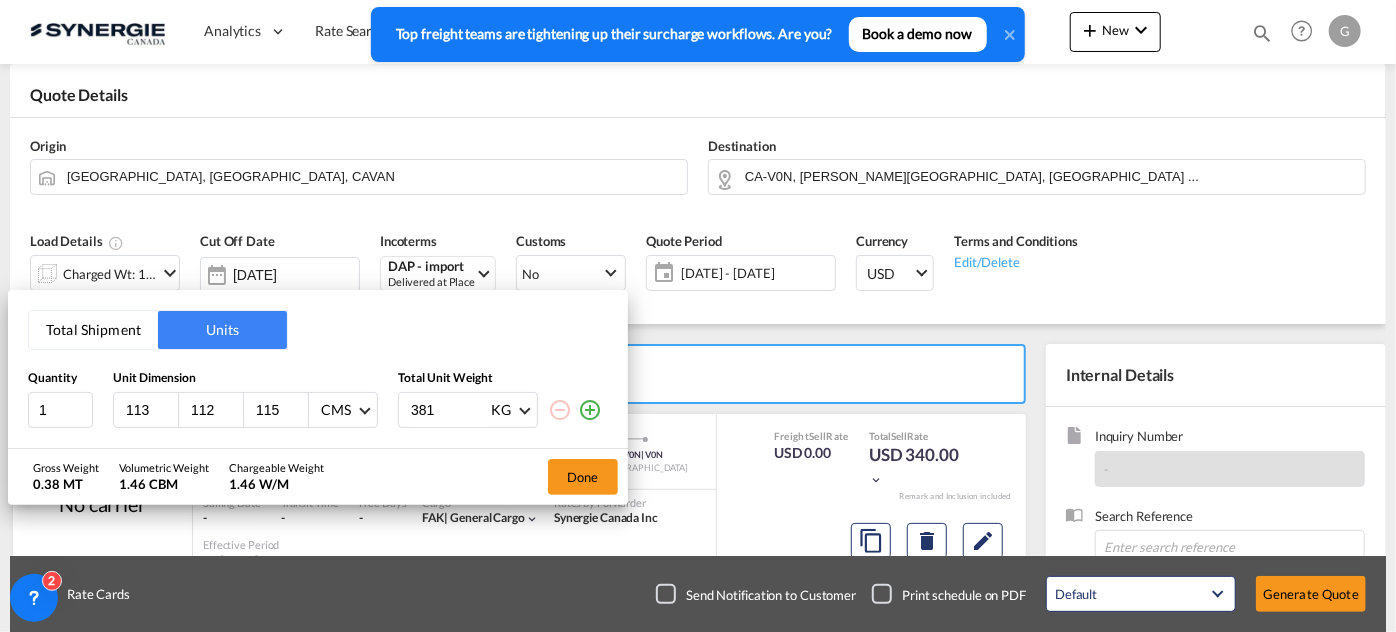 drag, startPoint x: 152, startPoint y: 413, endPoint x: 136, endPoint y: 411, distance: 16.124516 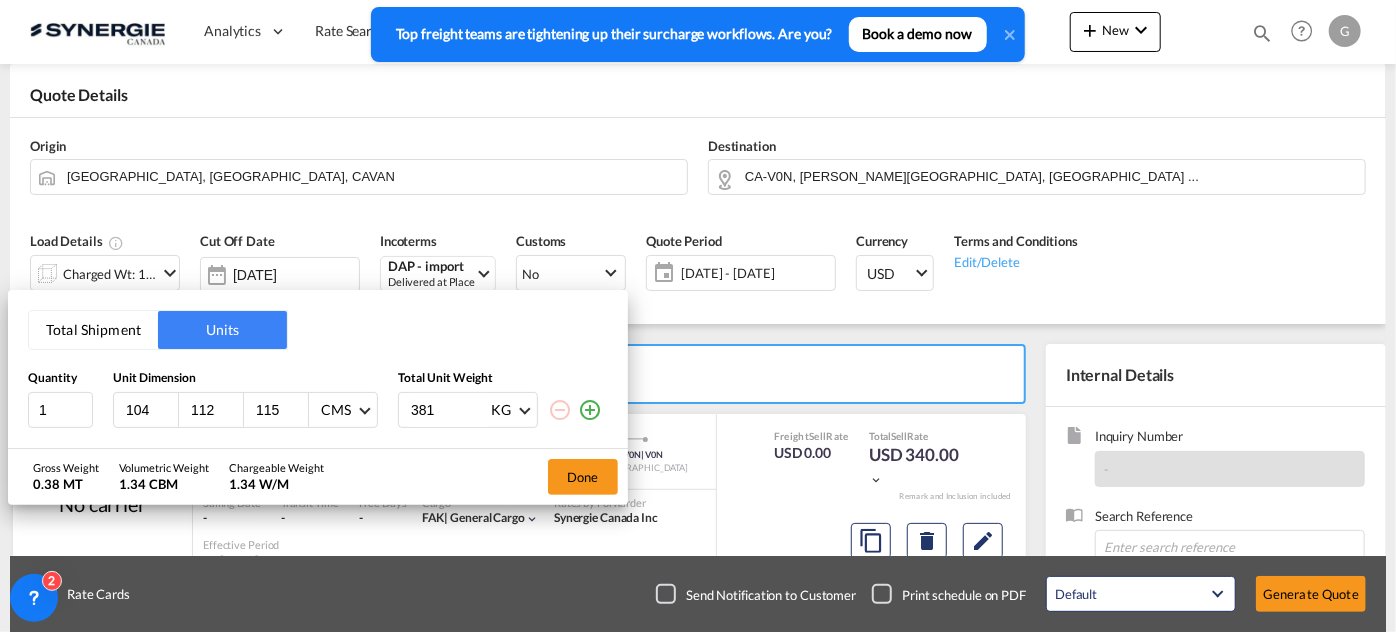 type on "104" 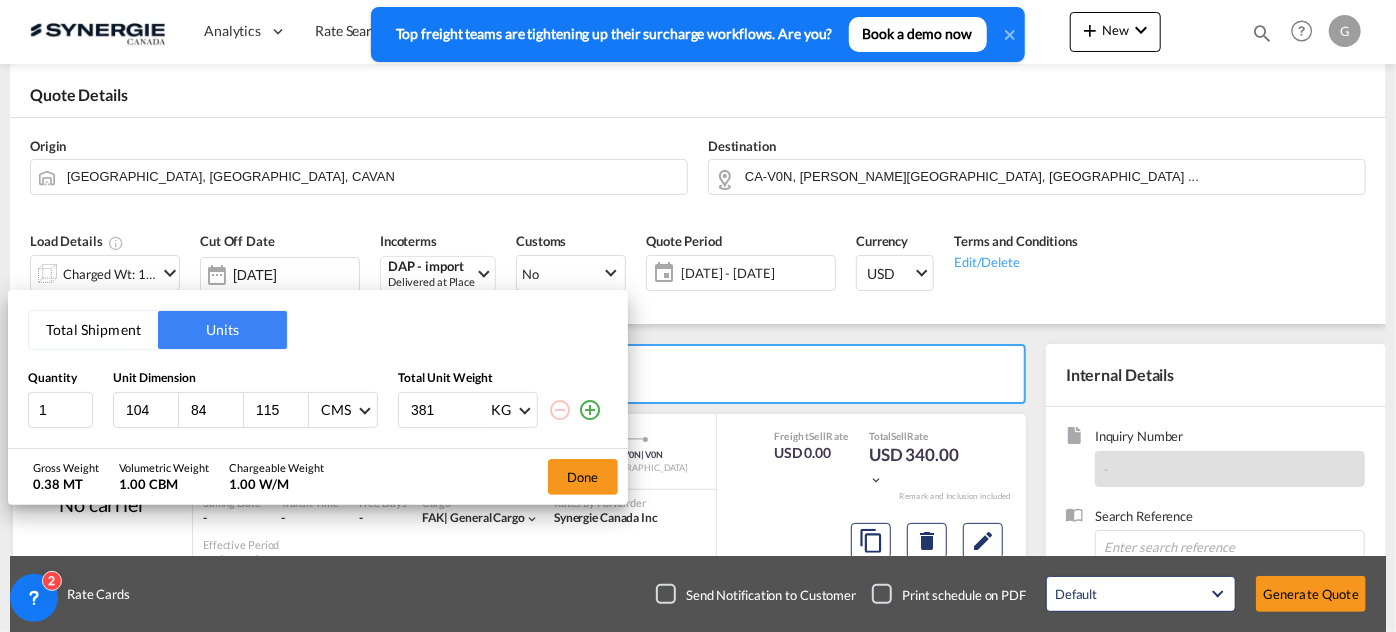 type on "84" 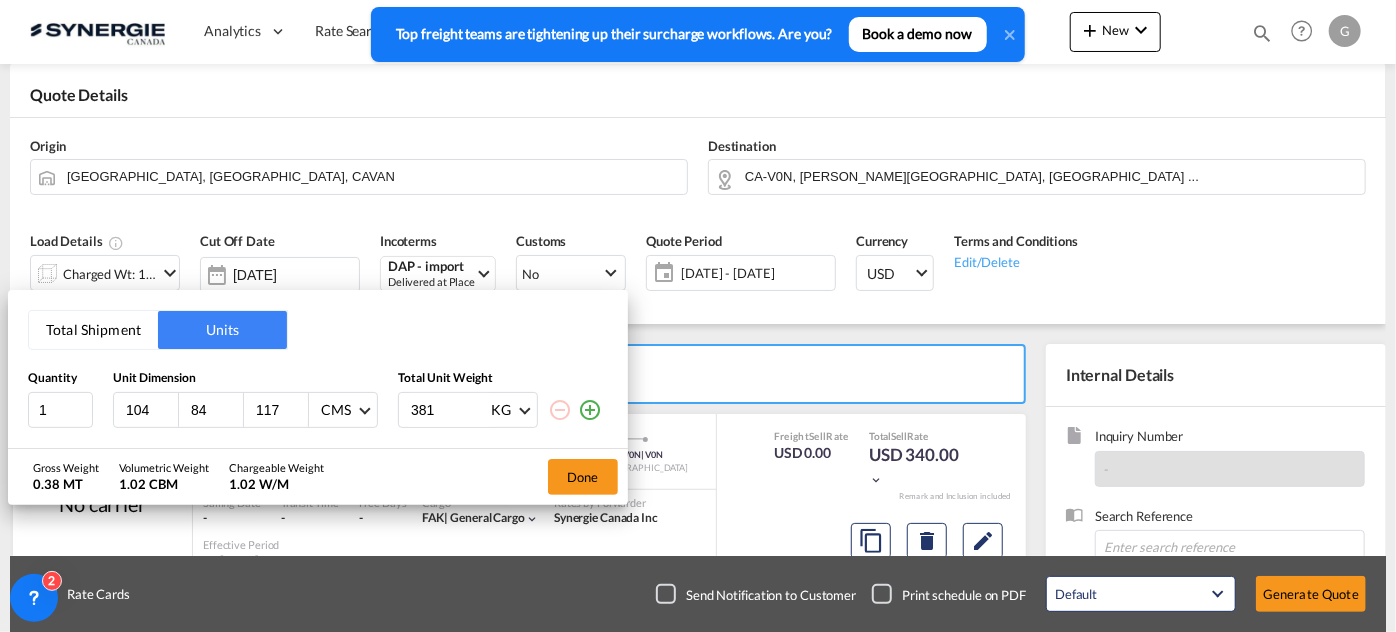 type on "117" 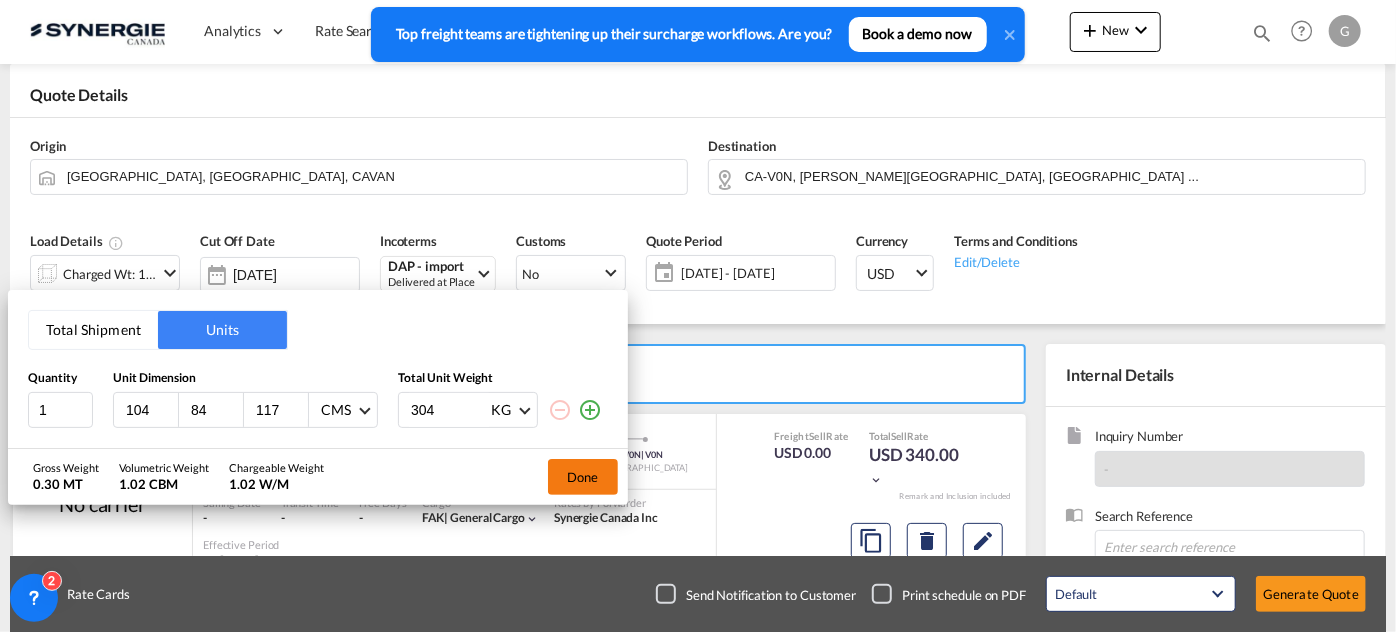 type on "304" 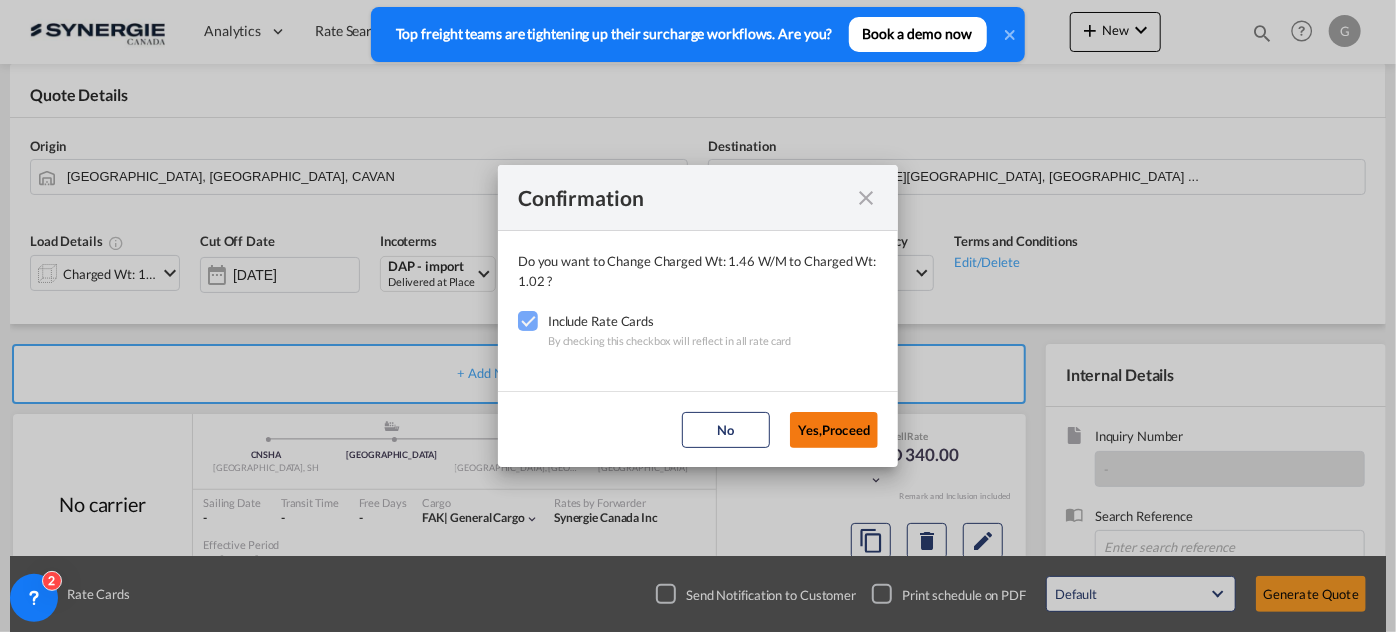 click on "Yes,Proceed" at bounding box center (834, 430) 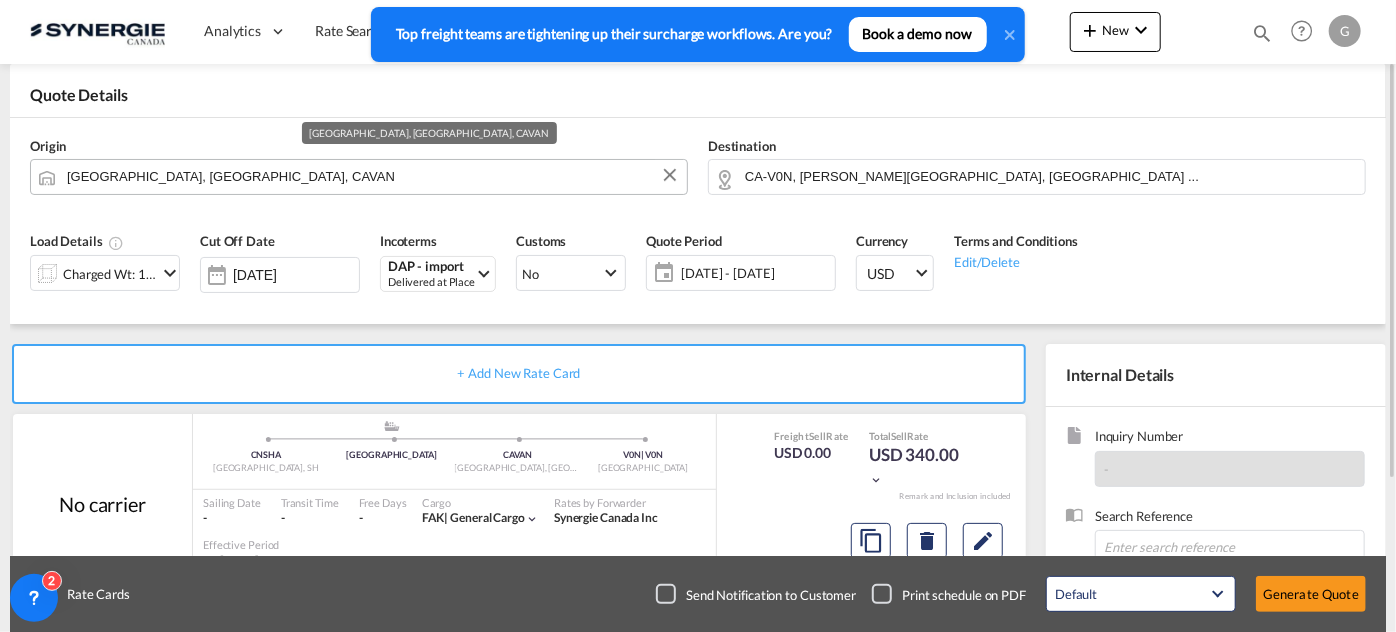 click on "Vancouver, BC, CAVAN" at bounding box center (372, 176) 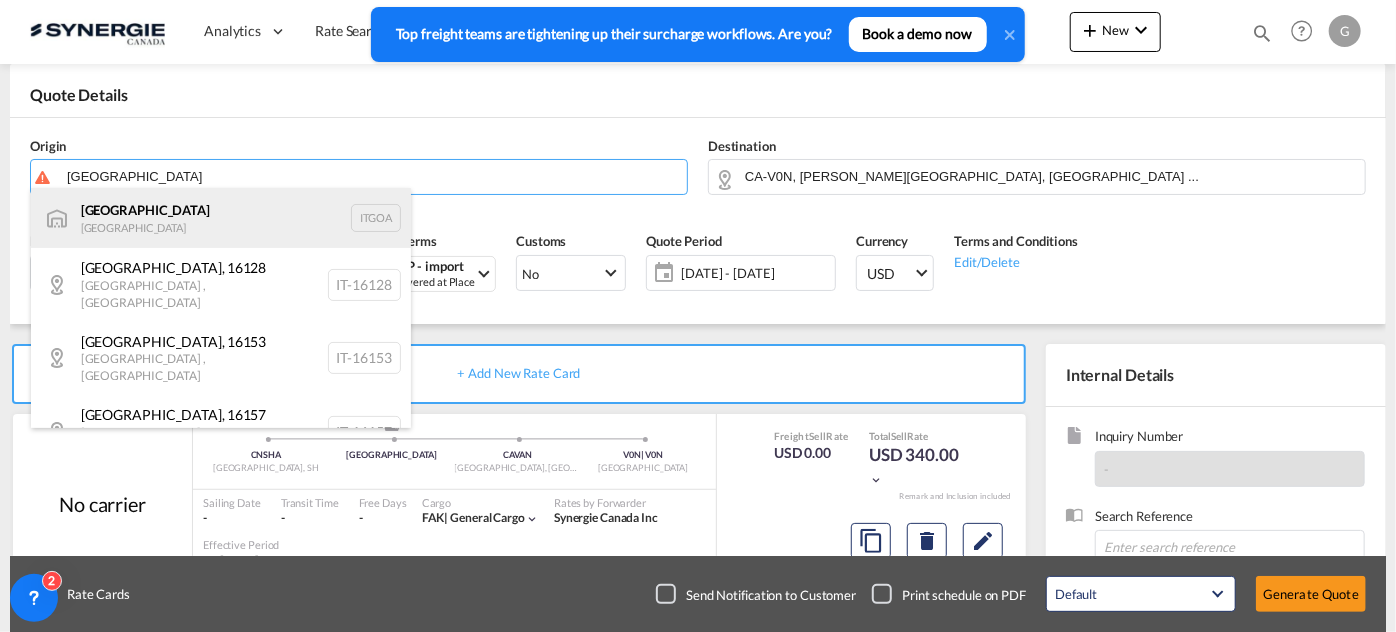 click on "Genova Italy
ITGOA" at bounding box center [221, 218] 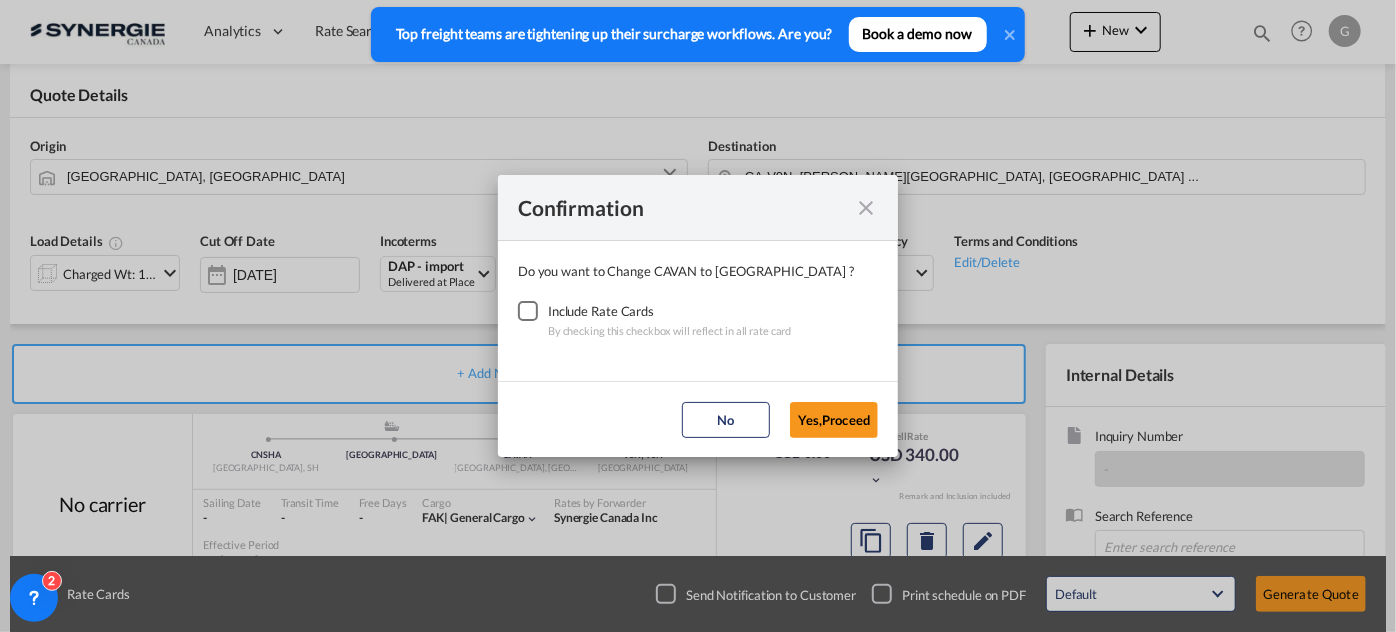 click at bounding box center (528, 311) 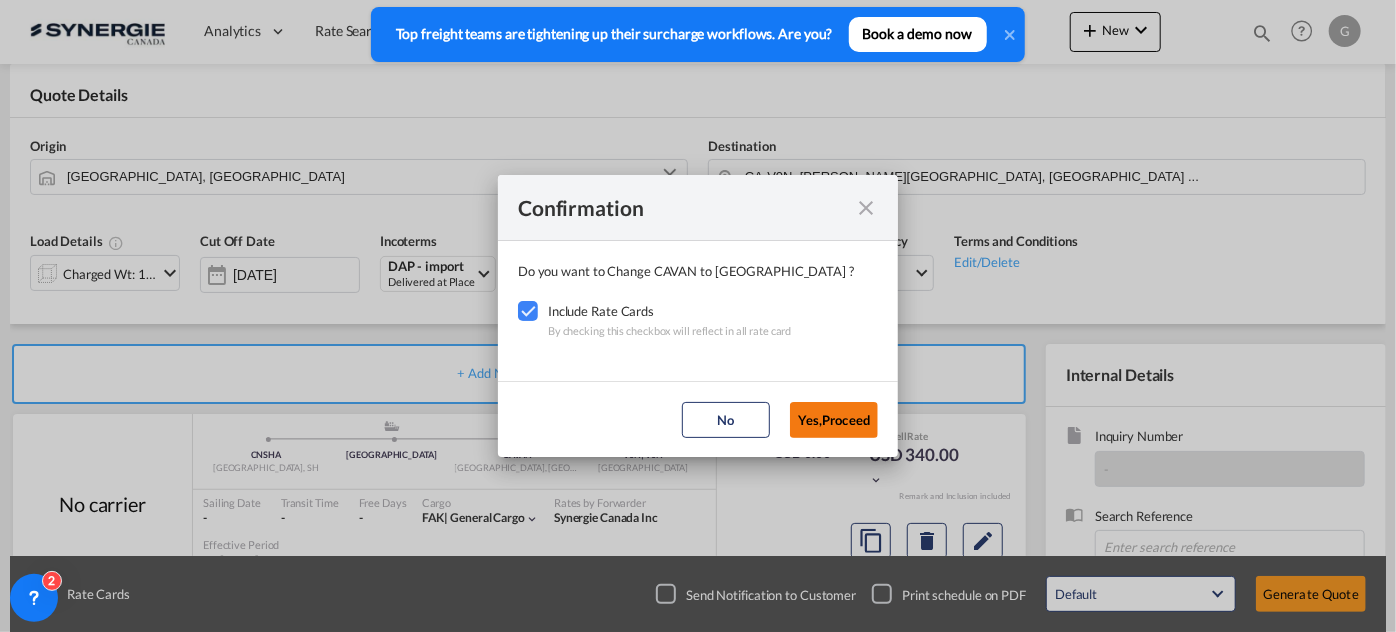 click on "Yes,Proceed" at bounding box center (834, 420) 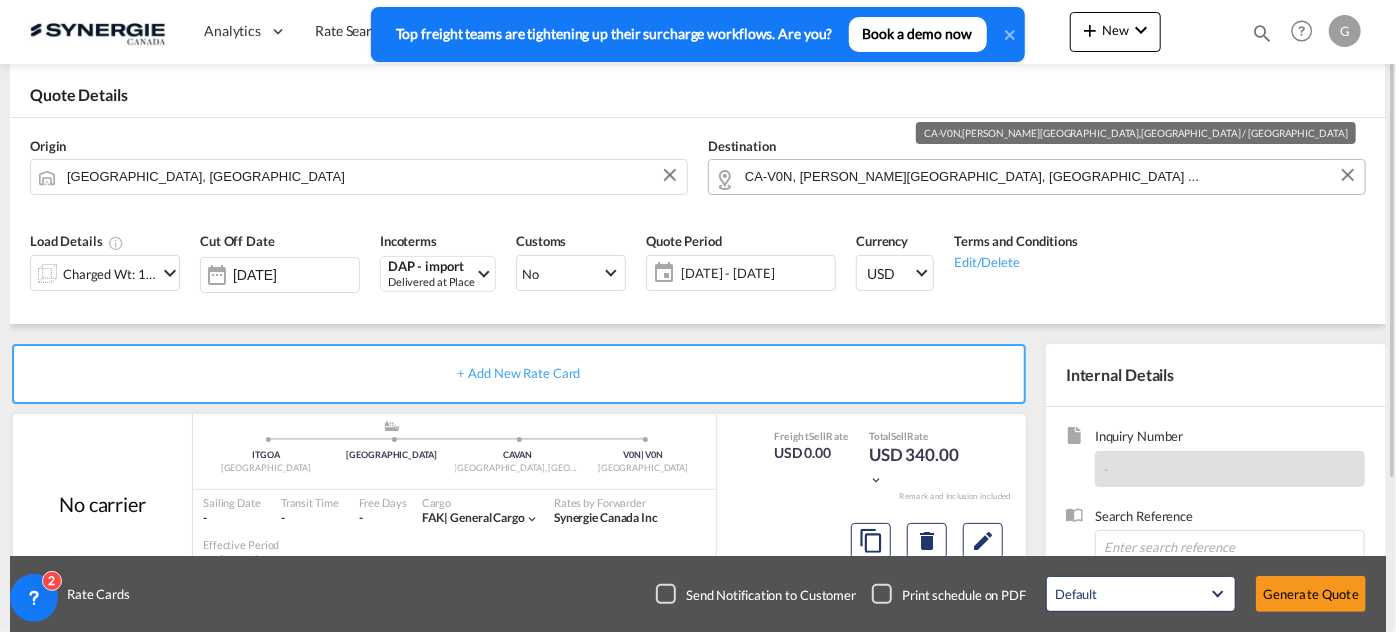 click on "CA-V0N, Bowen Island, British Columbia ..." at bounding box center (1050, 176) 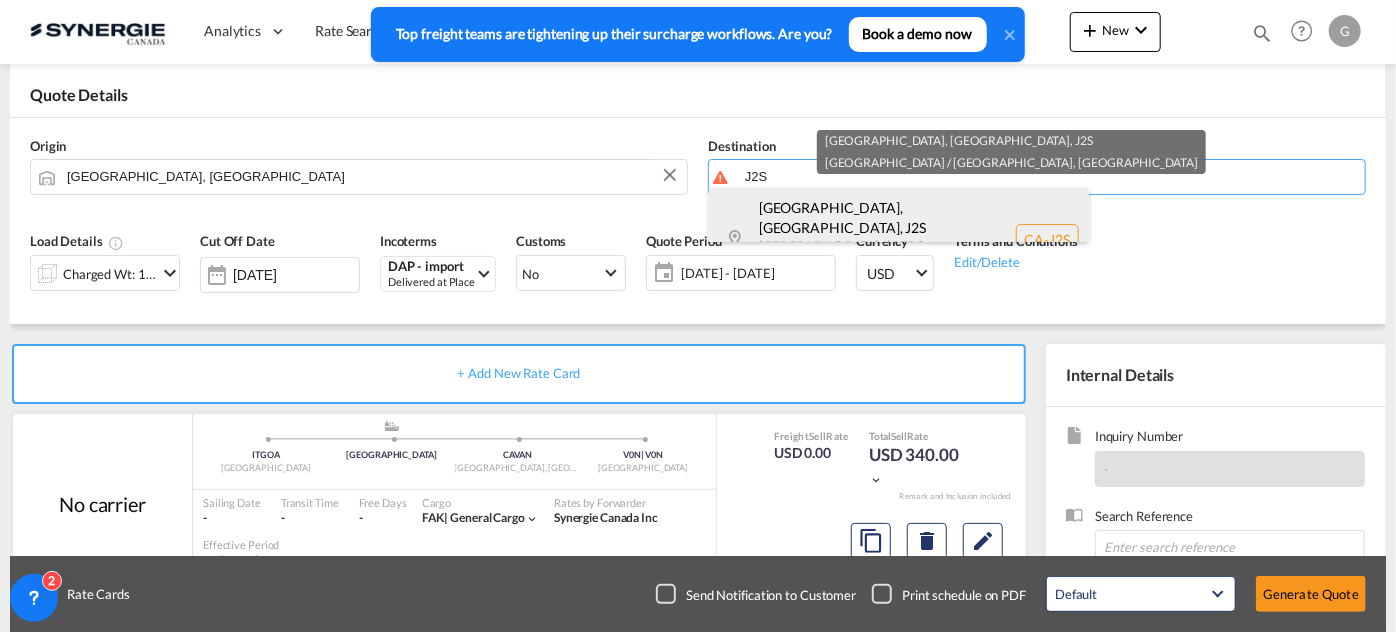 click on "Saint-Hyacinthe, QC ,
J2S
Quebec / Québec
Canada CA-J2S" at bounding box center (899, 239) 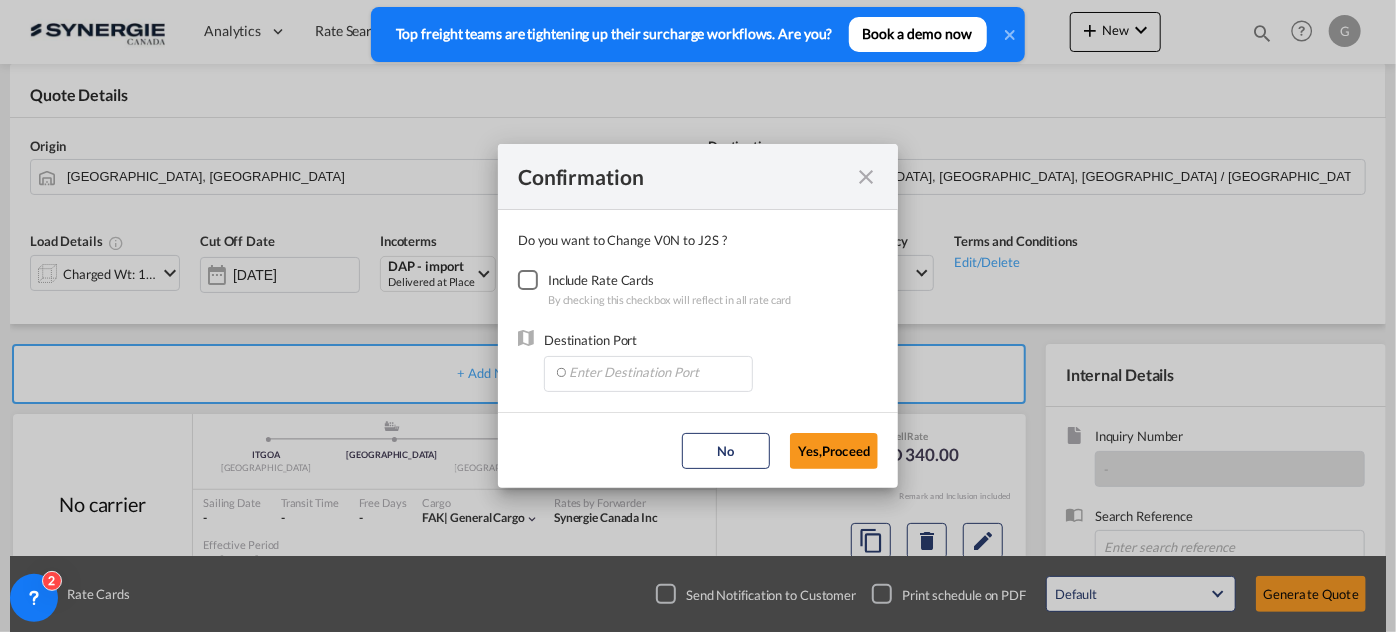 click at bounding box center [533, 290] 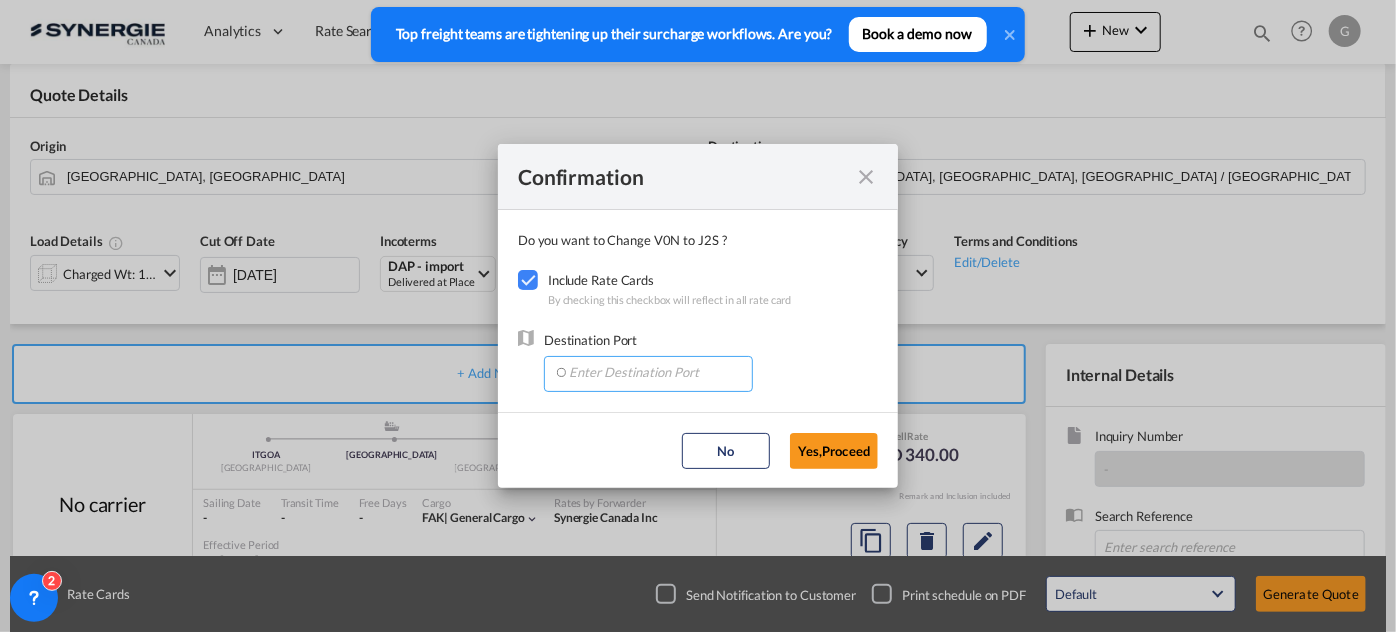 click at bounding box center [653, 372] 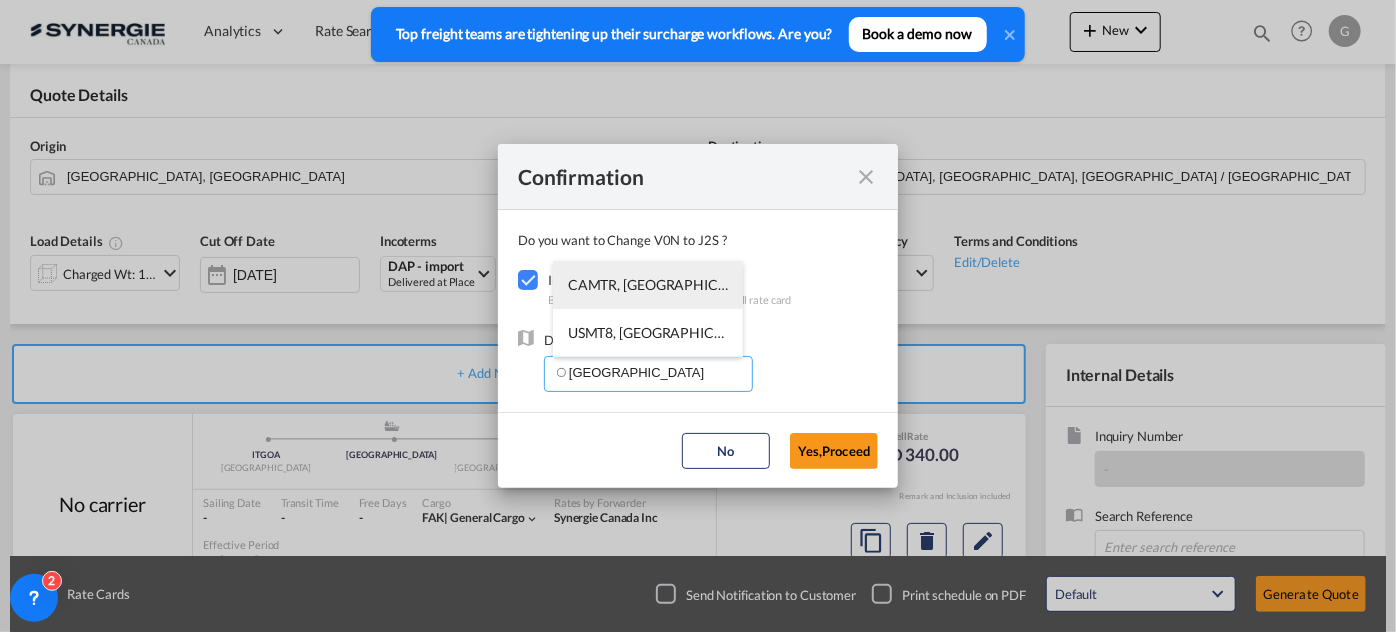 click on "CAMTR, Montreal, QC, Canada, North America, Americas" at bounding box center (960, 284) 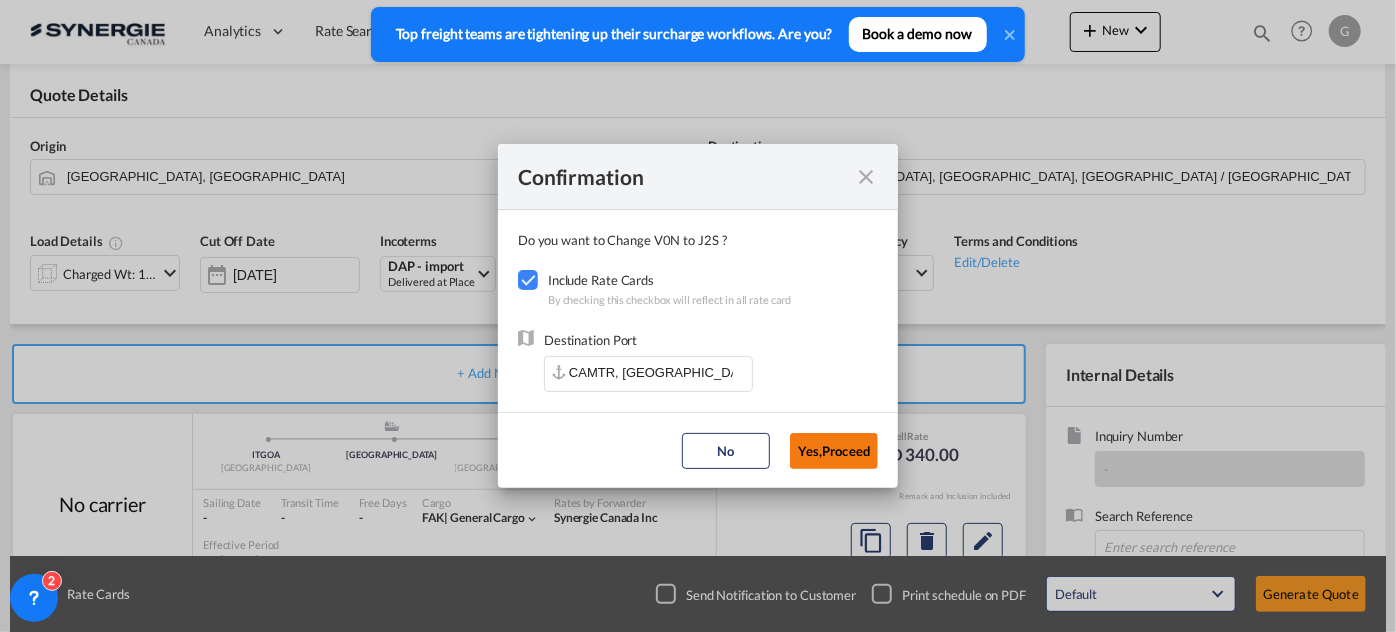 click on "Yes,Proceed" at bounding box center (834, 451) 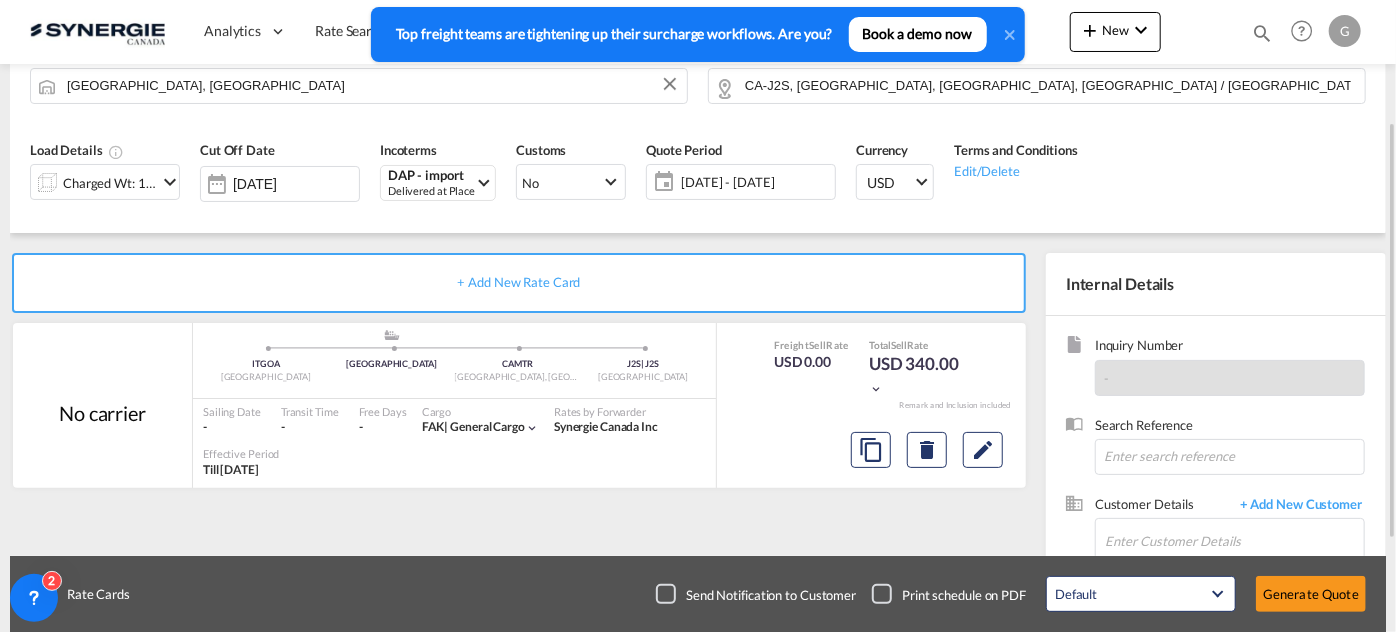 scroll, scrollTop: 272, scrollLeft: 0, axis: vertical 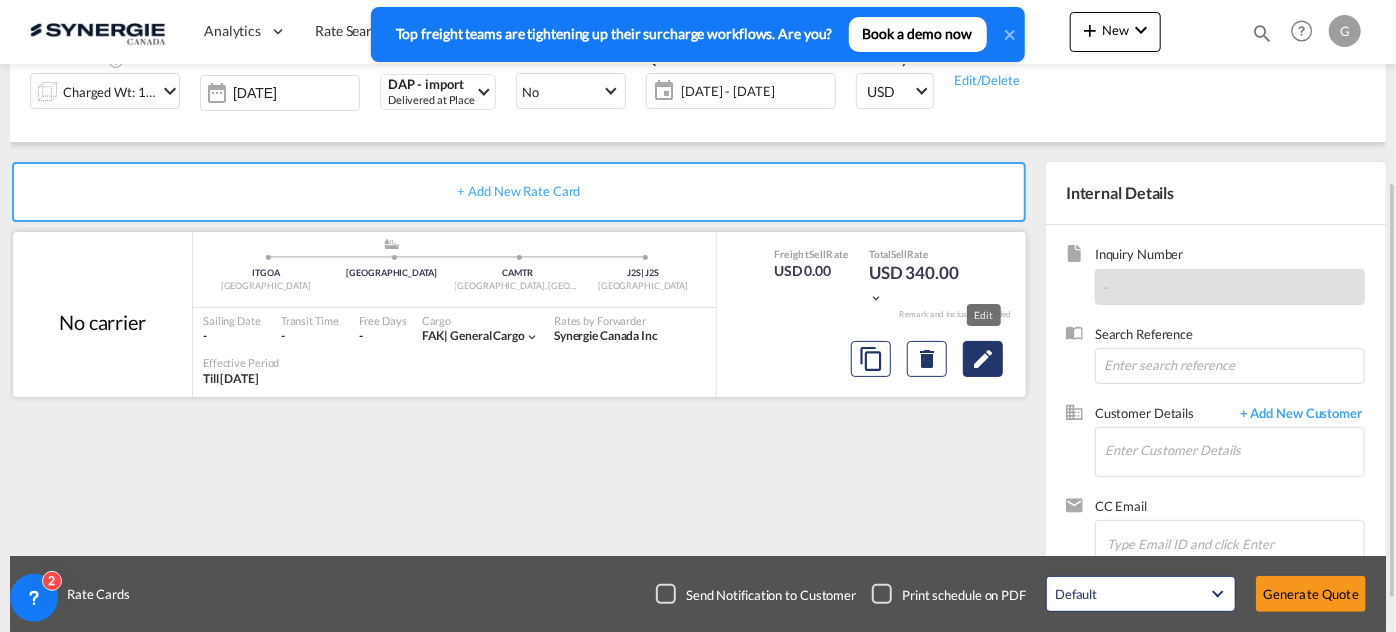 click at bounding box center (983, 359) 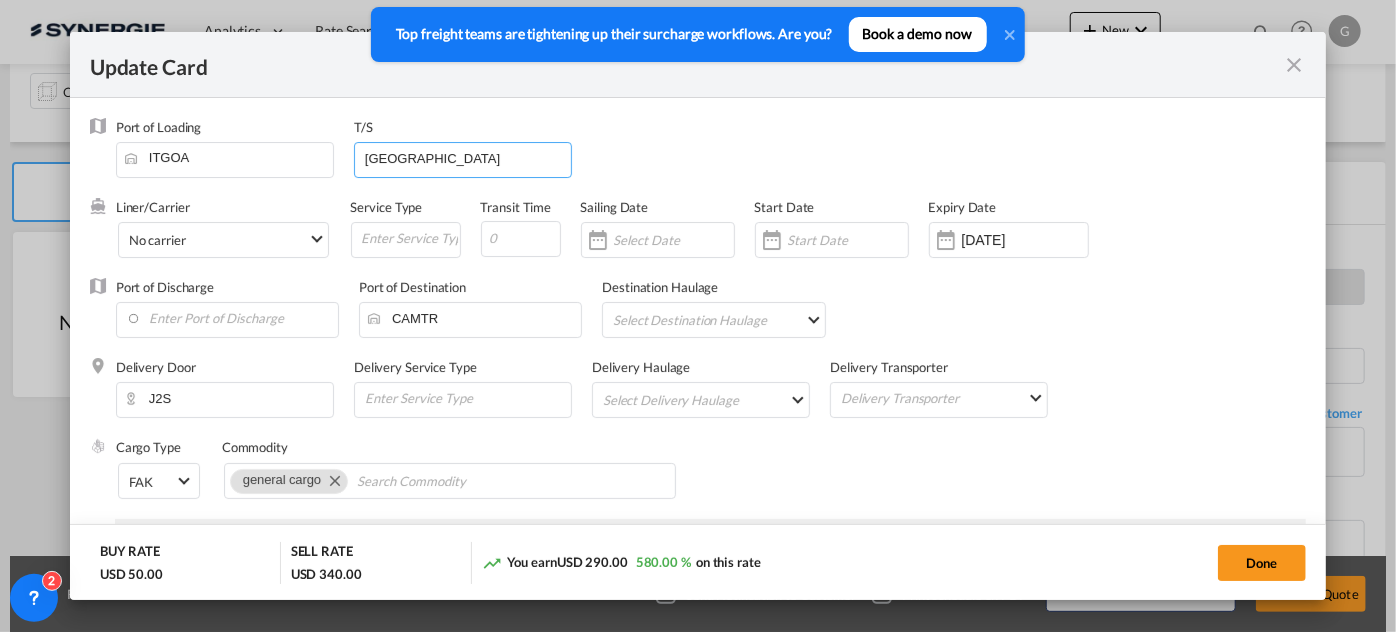 click on "Vancouver" at bounding box center (467, 158) 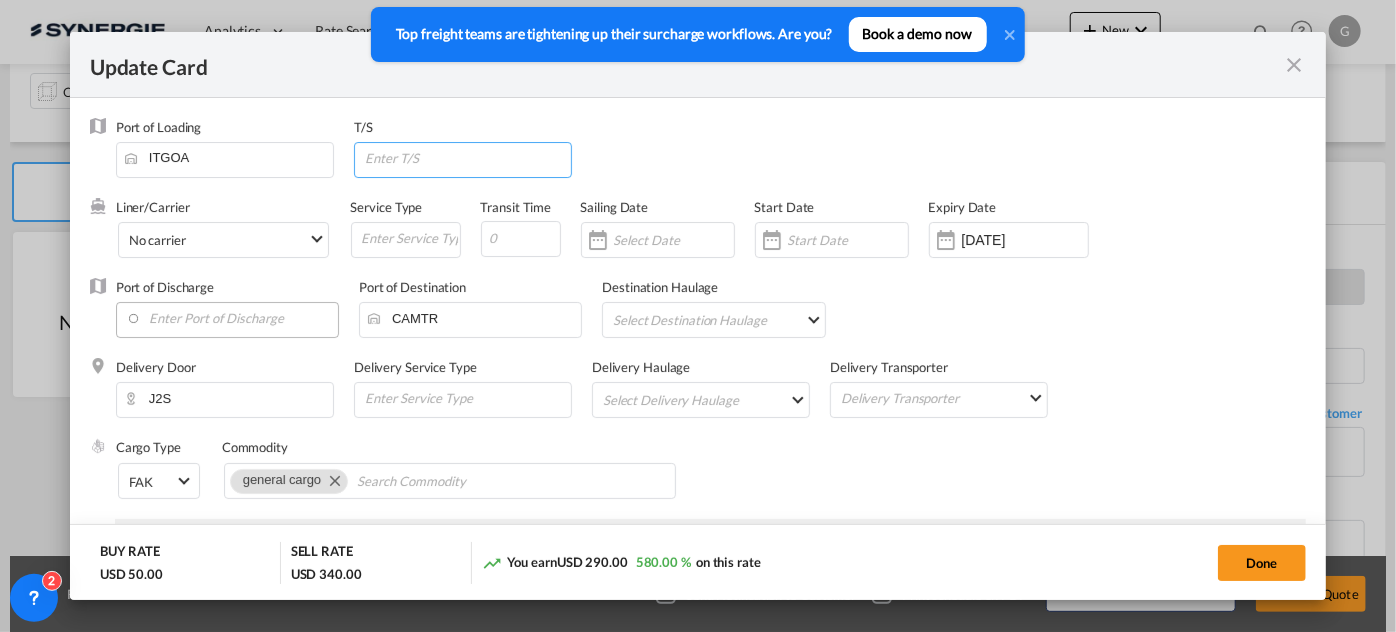 type 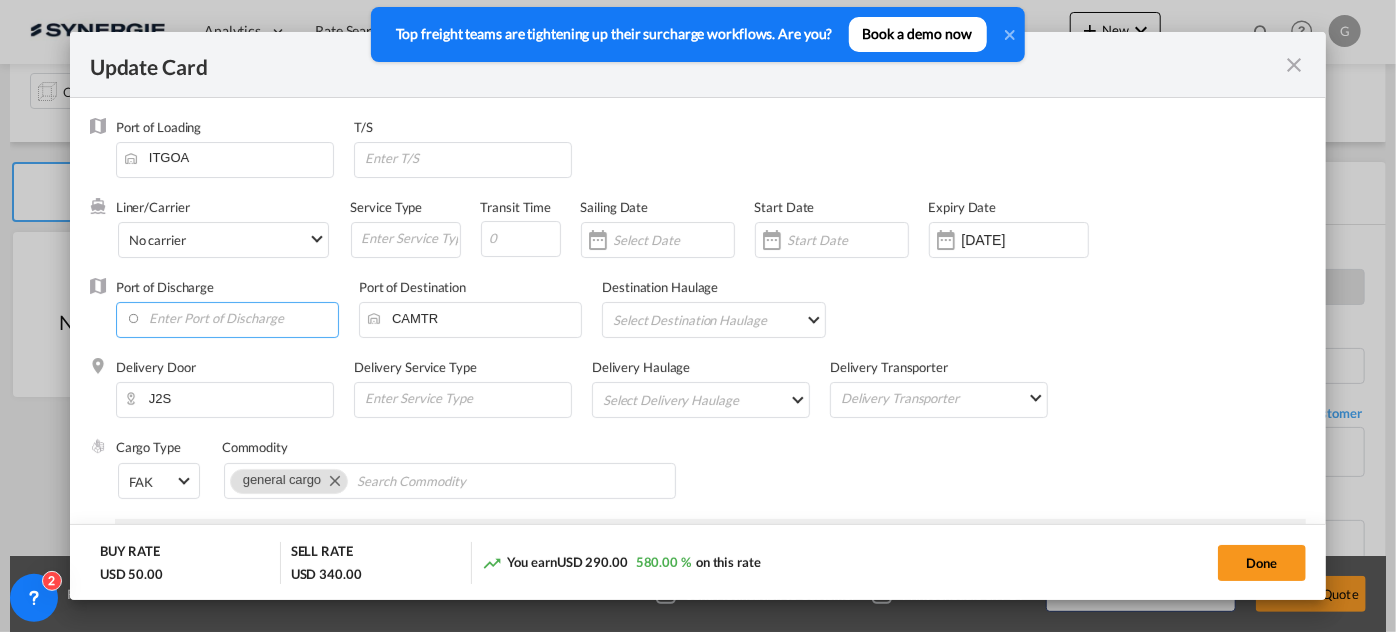 click at bounding box center (232, 318) 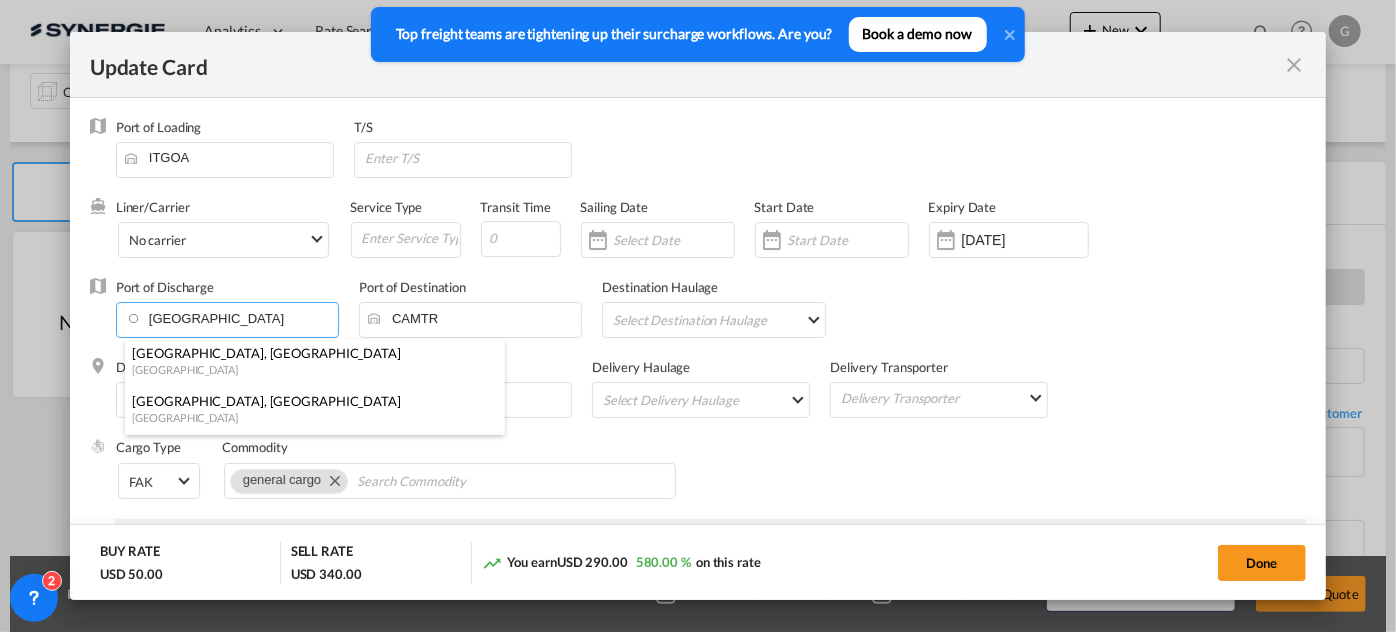 click on "Montreal, QC" at bounding box center [309, 353] 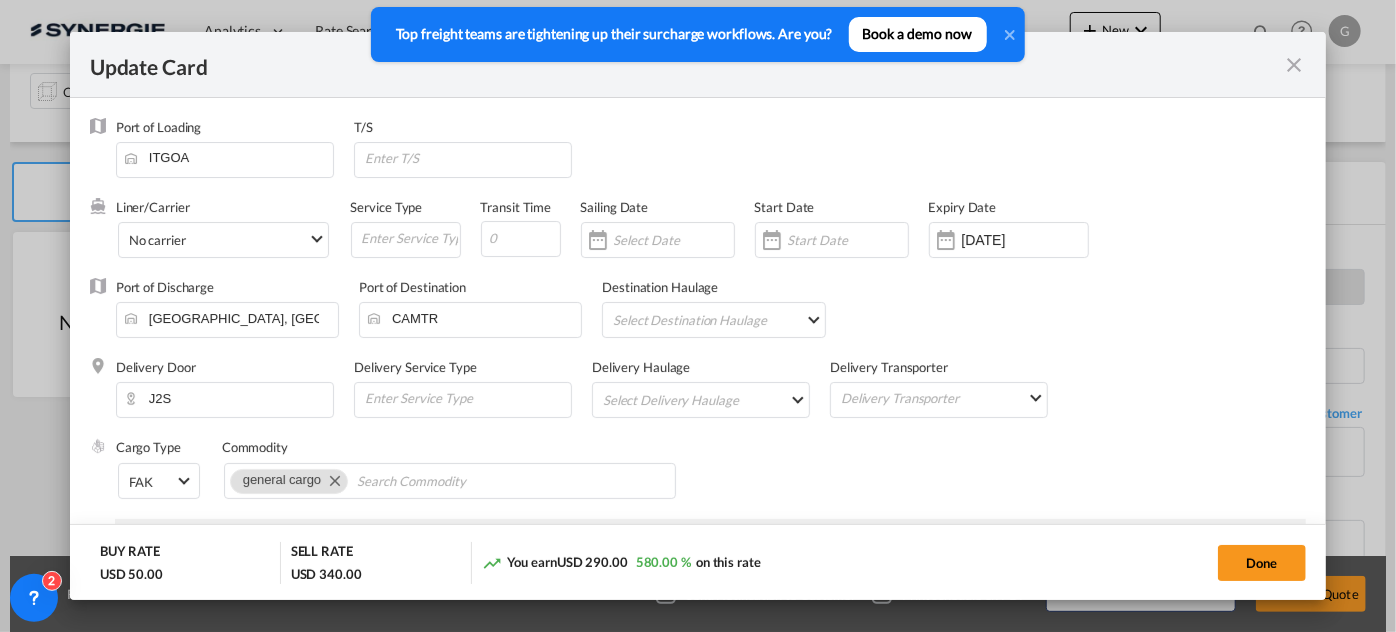 click on "Destination Haulage Select Destination Haulage rail road barge truck unspecified not available" at bounding box center [723, 318] 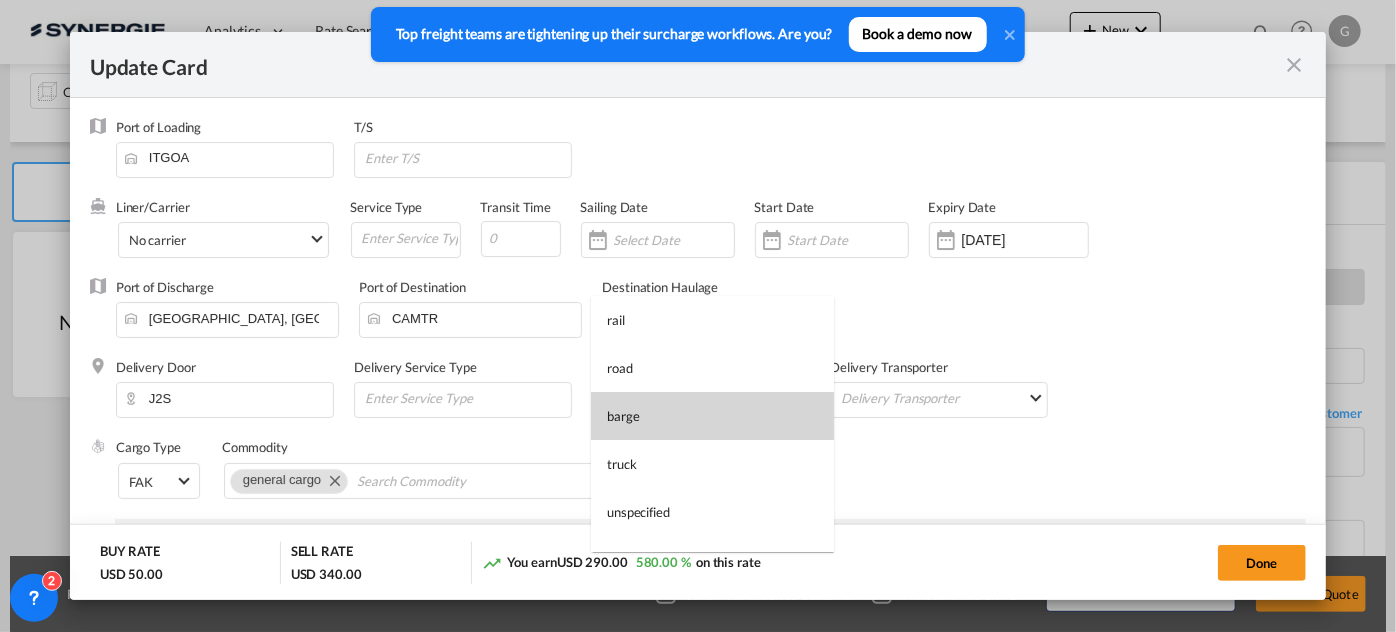 click on "barge" at bounding box center (712, 416) 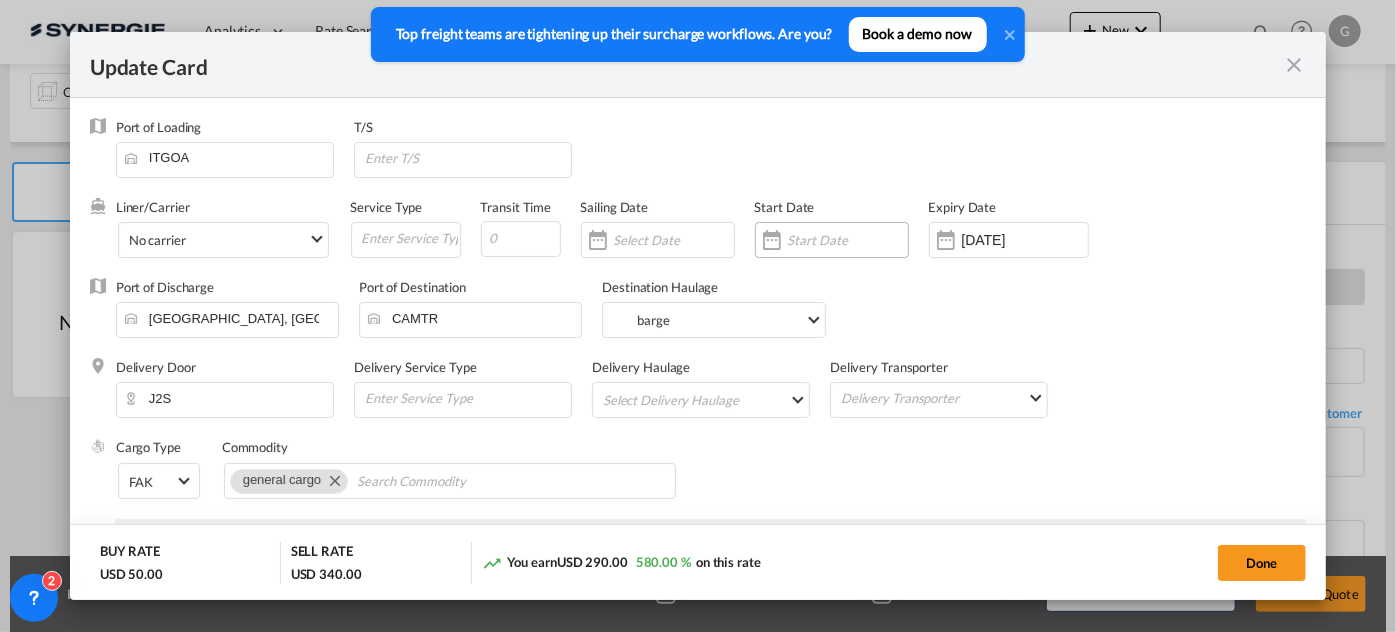 click at bounding box center (848, 240) 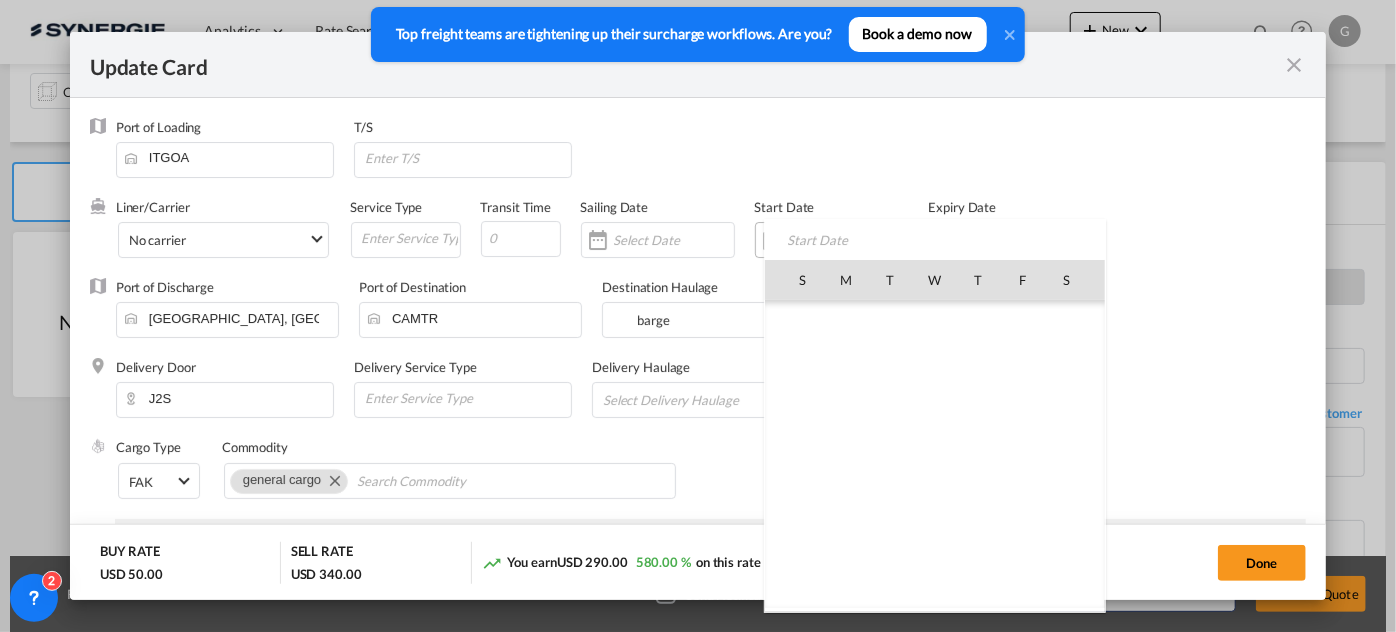 scroll, scrollTop: 462690, scrollLeft: 0, axis: vertical 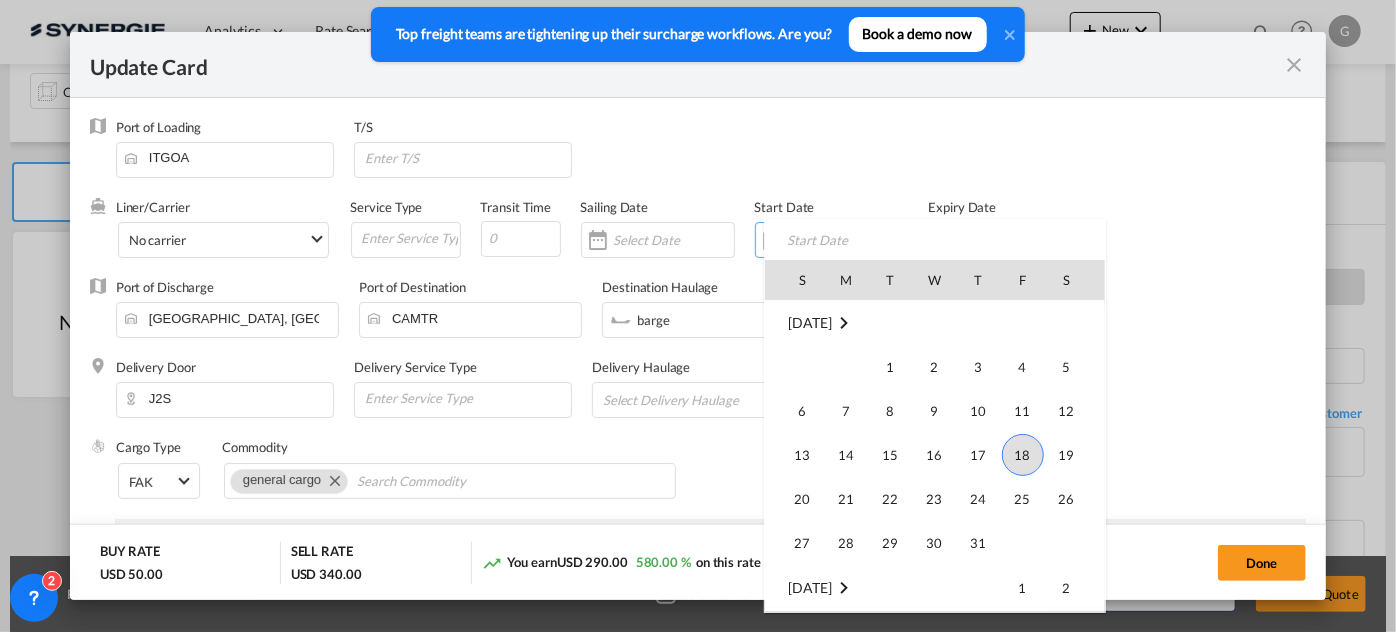 click on "18" at bounding box center [1023, 455] 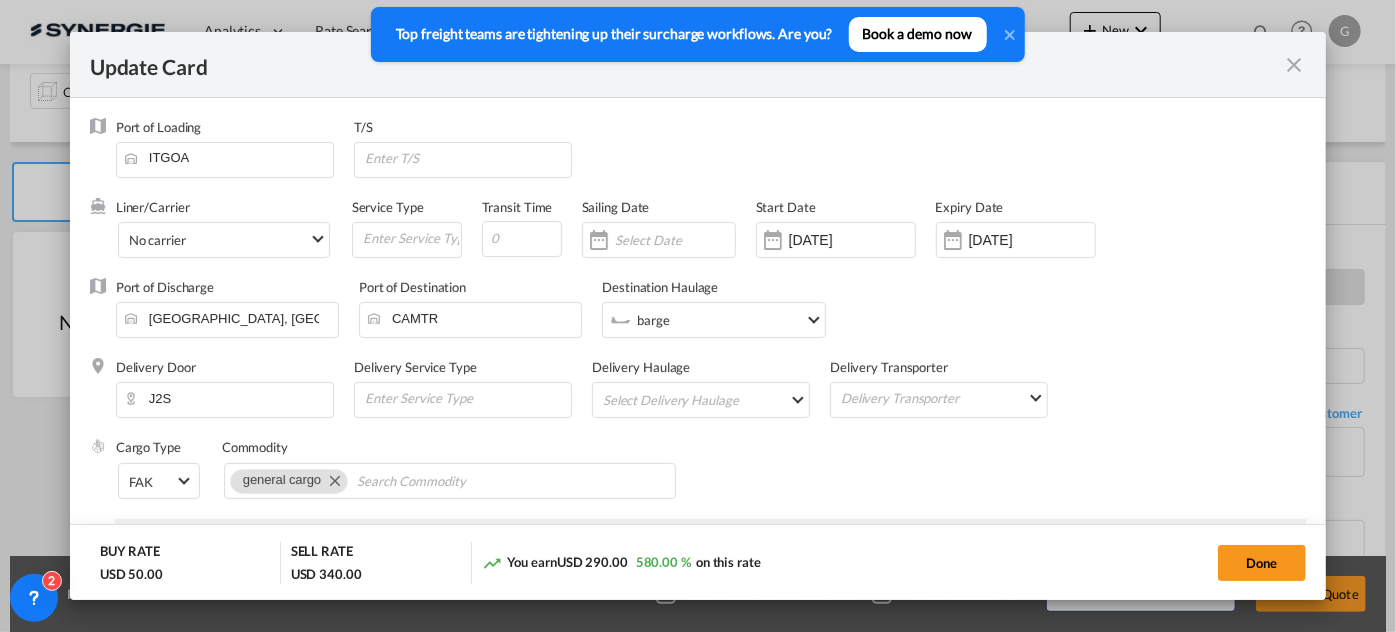 click on "Select Delivery Haulage
rail road barge truck unspecified not available" at bounding box center [705, 399] 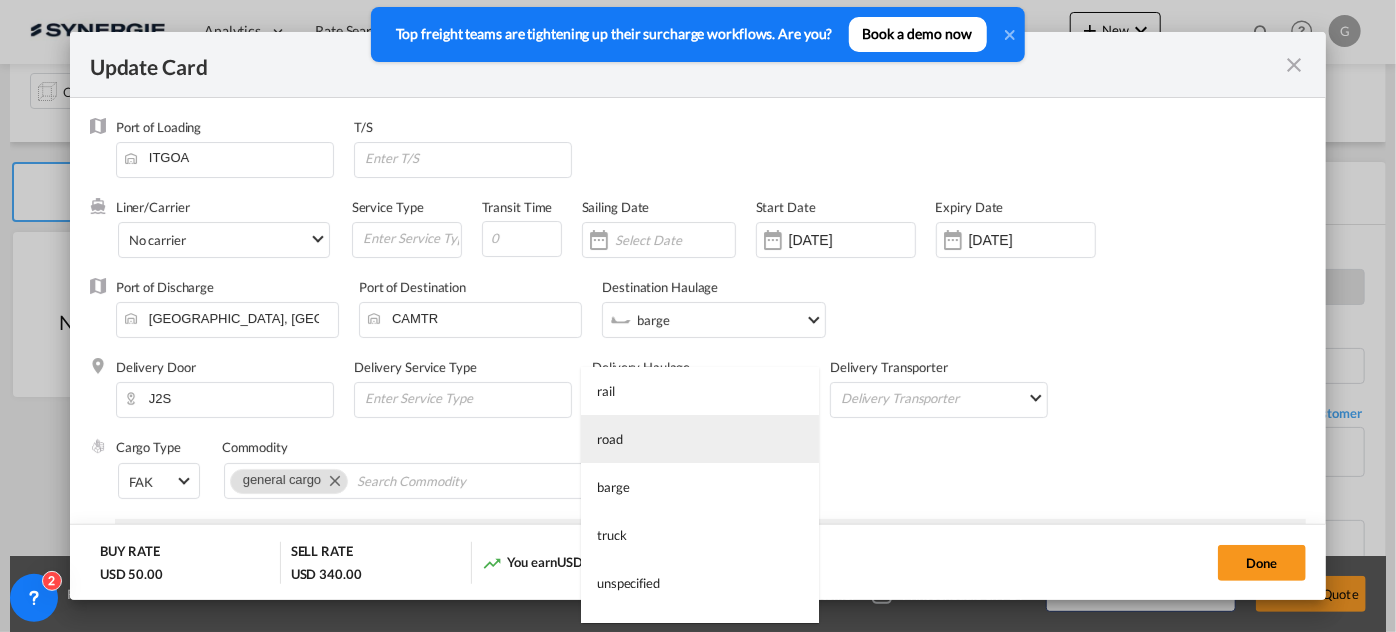 click on "road" at bounding box center (700, 439) 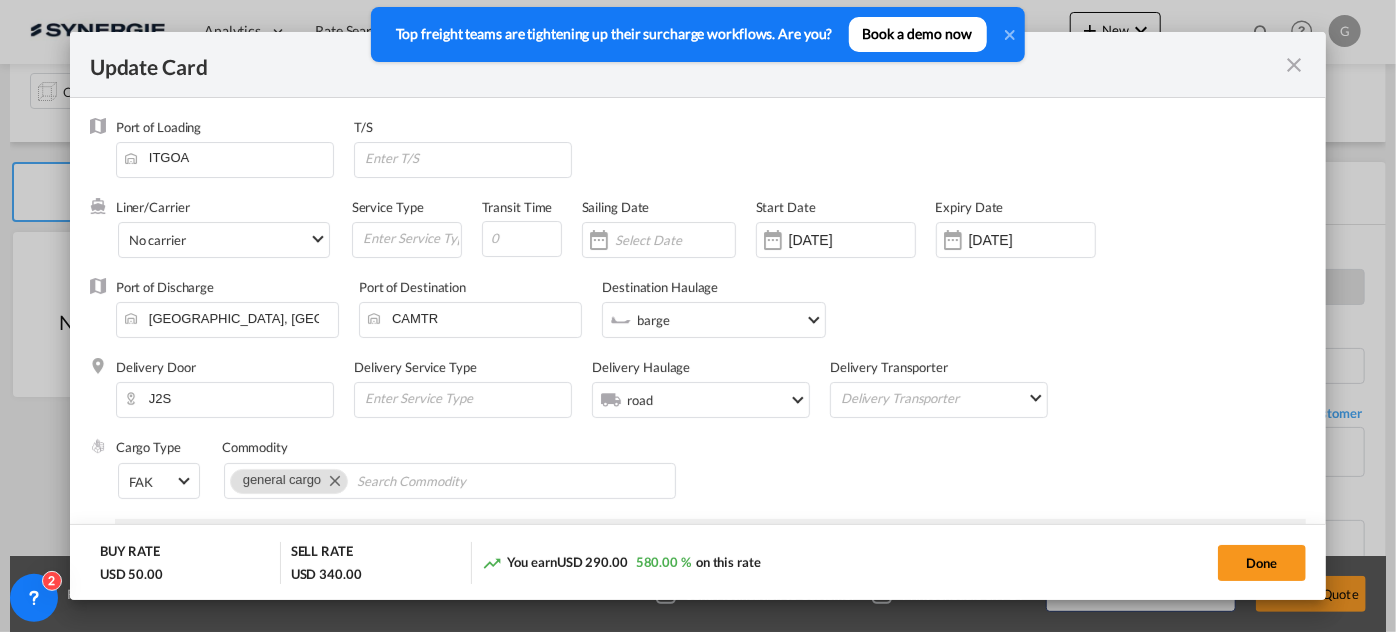 click on "Port of Discharge
Montreal, QC, CAMTR
Port of Destination
CAMTR
Destination Haulage .a{fill:#a8a8a8;stroke:rgba(0,0,0,0);stroke-miterlimit:10;} barge" at bounding box center [698, 318] 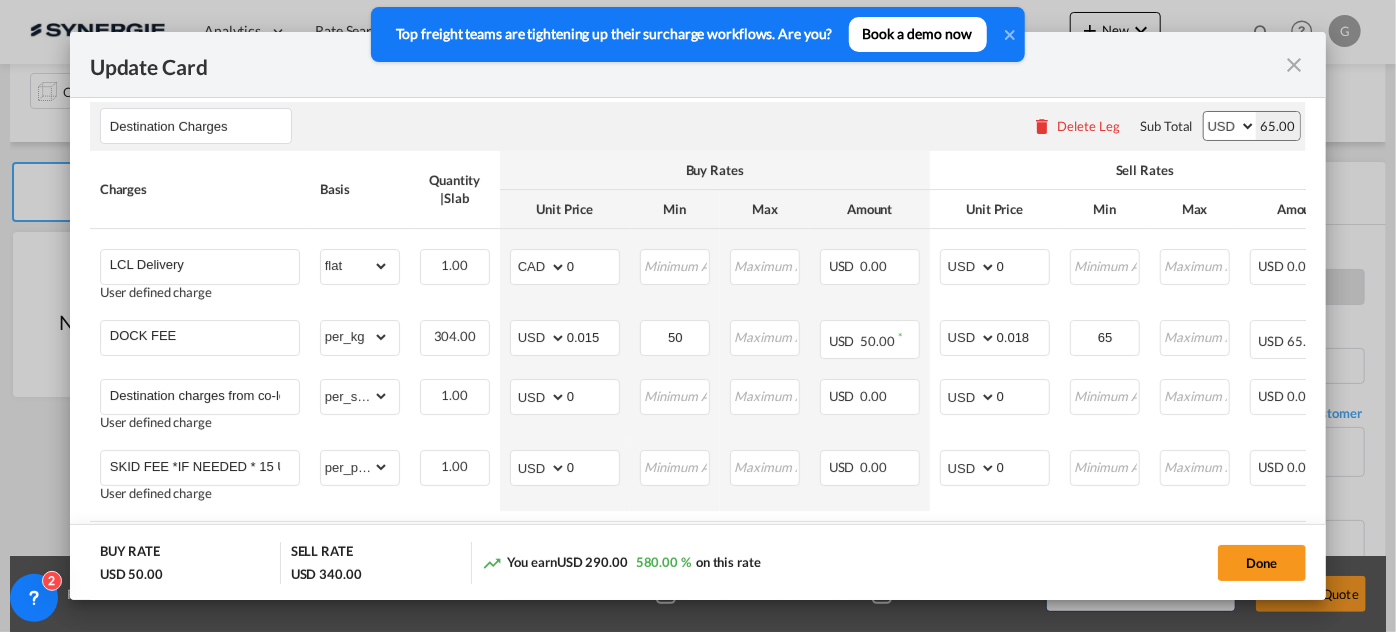 scroll, scrollTop: 545, scrollLeft: 0, axis: vertical 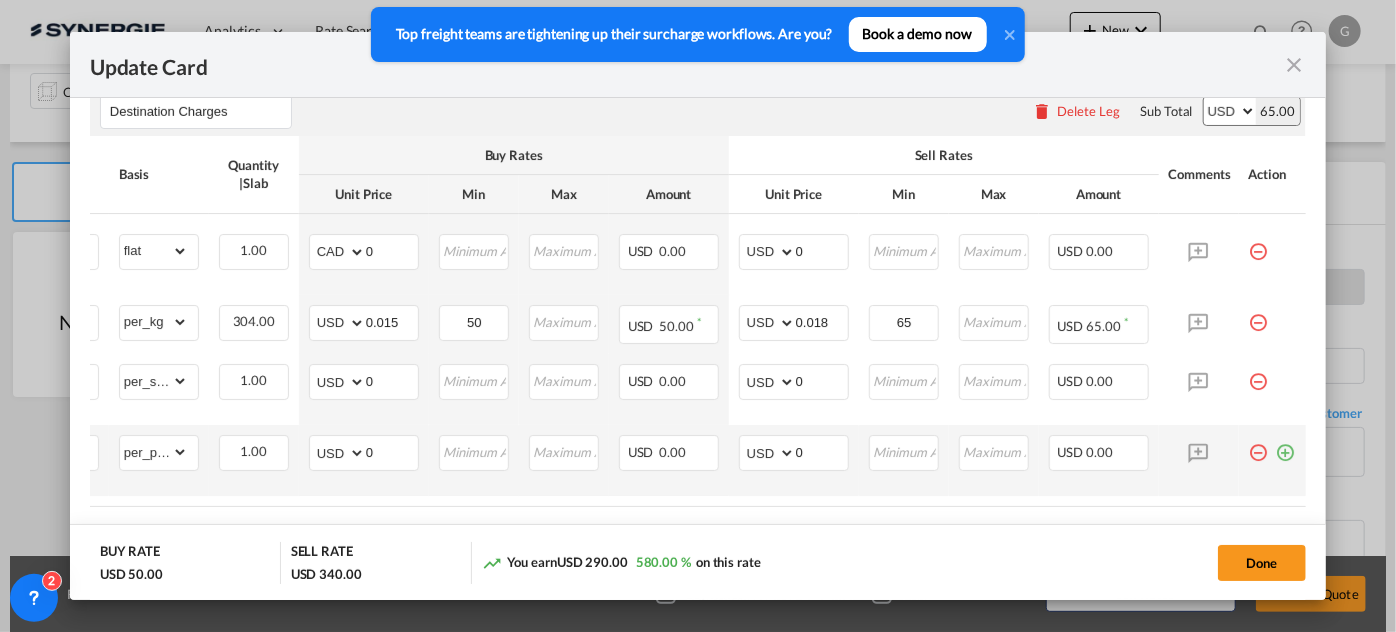 click at bounding box center (1259, 445) 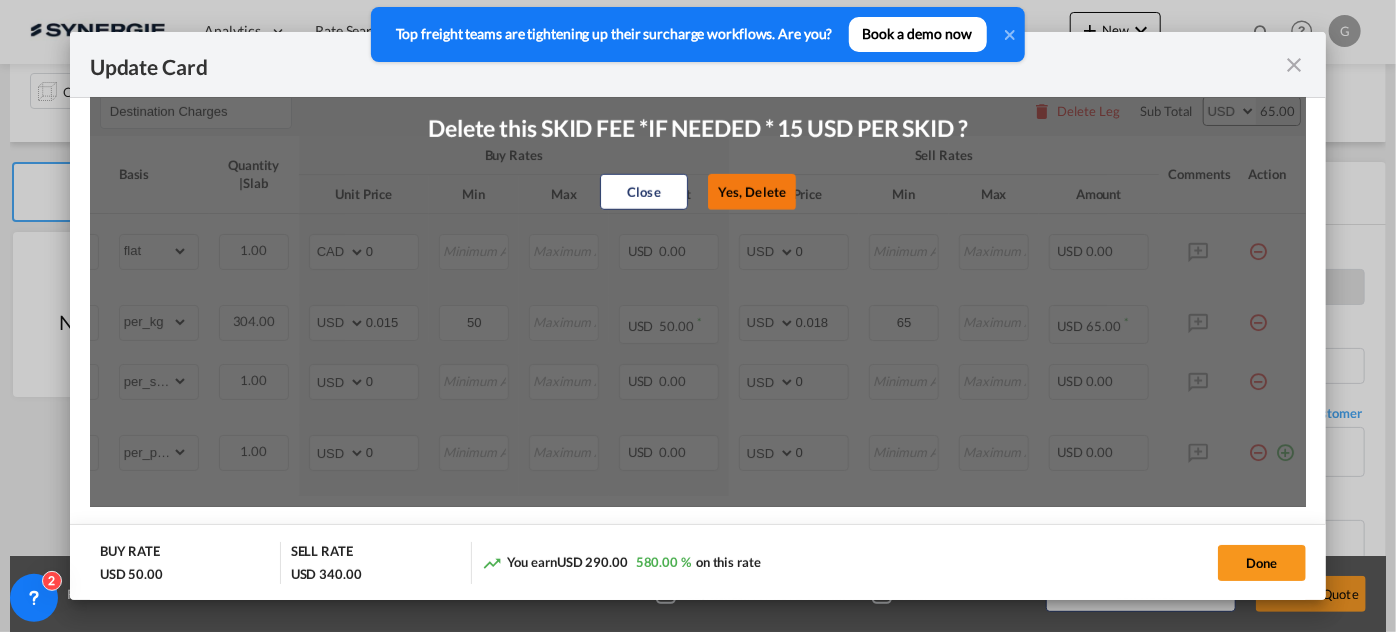 click on "Yes, Delete" at bounding box center (752, 191) 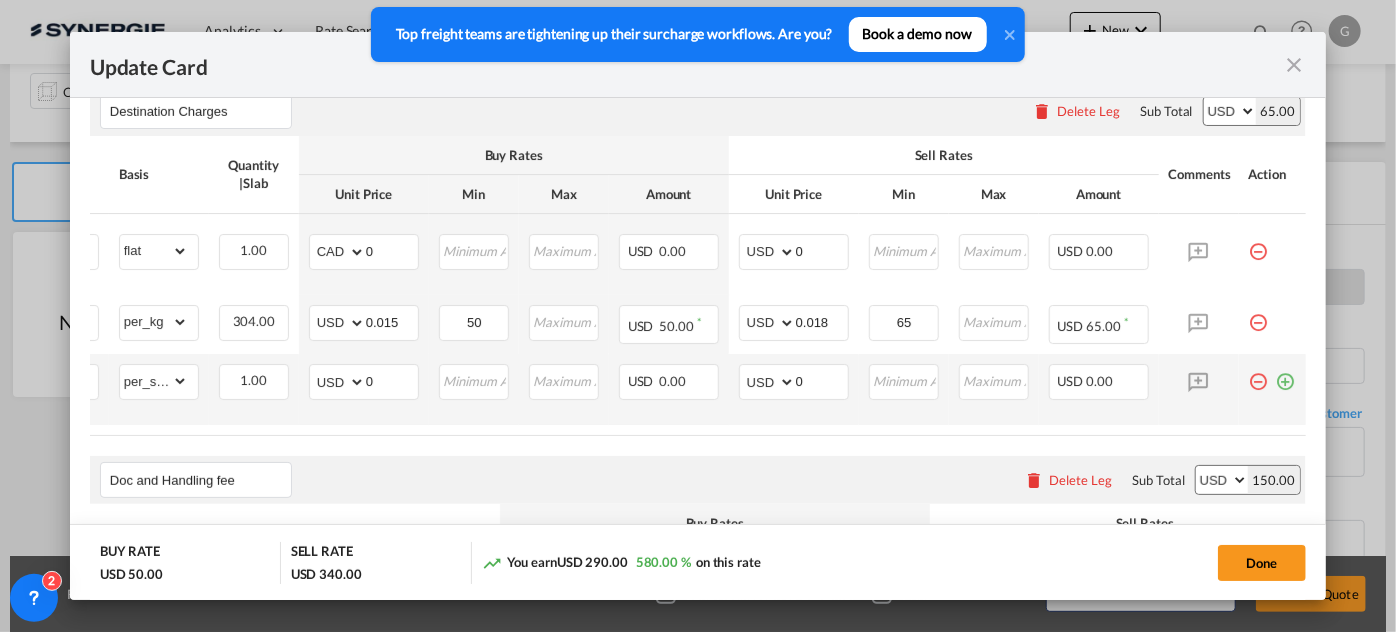 click at bounding box center [1259, 374] 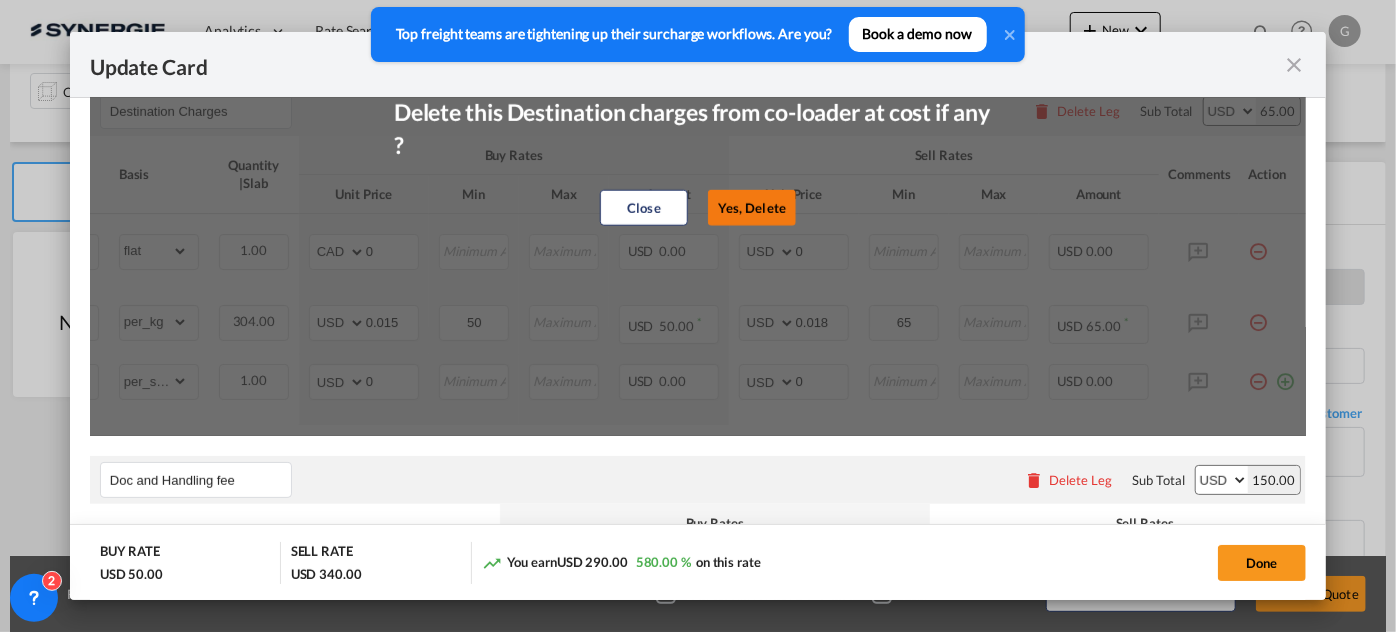 click on "Yes, Delete" at bounding box center (752, 208) 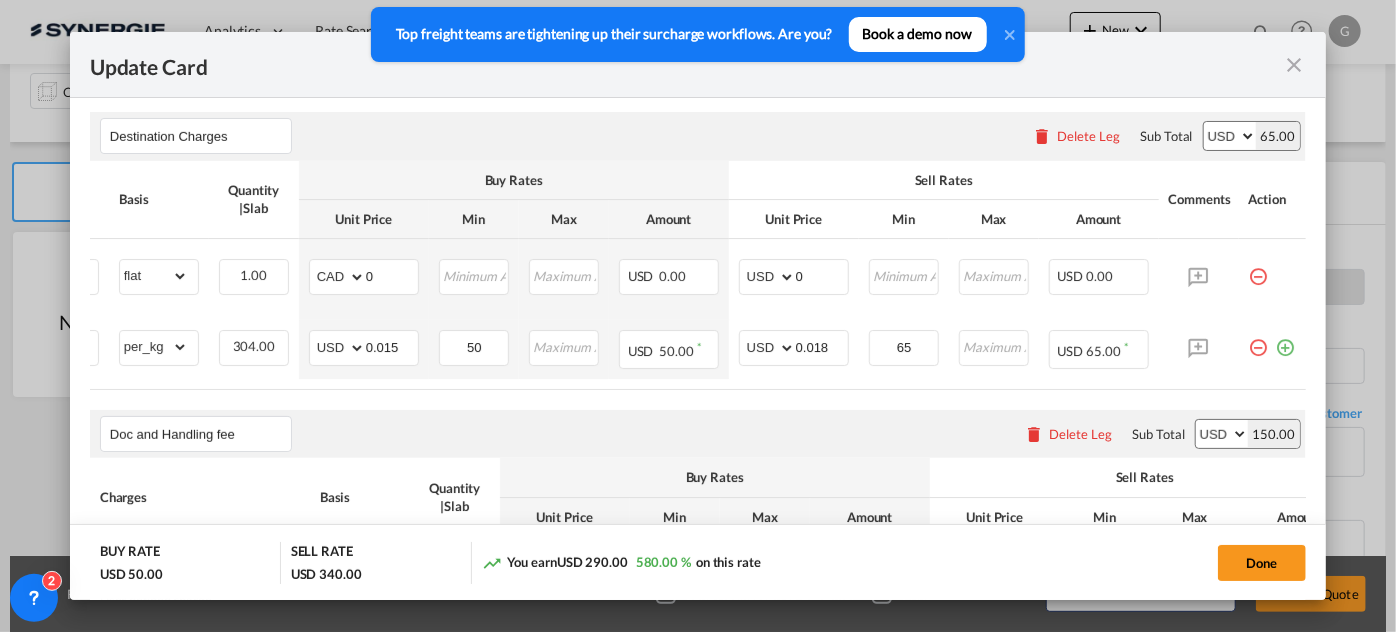 scroll, scrollTop: 454, scrollLeft: 0, axis: vertical 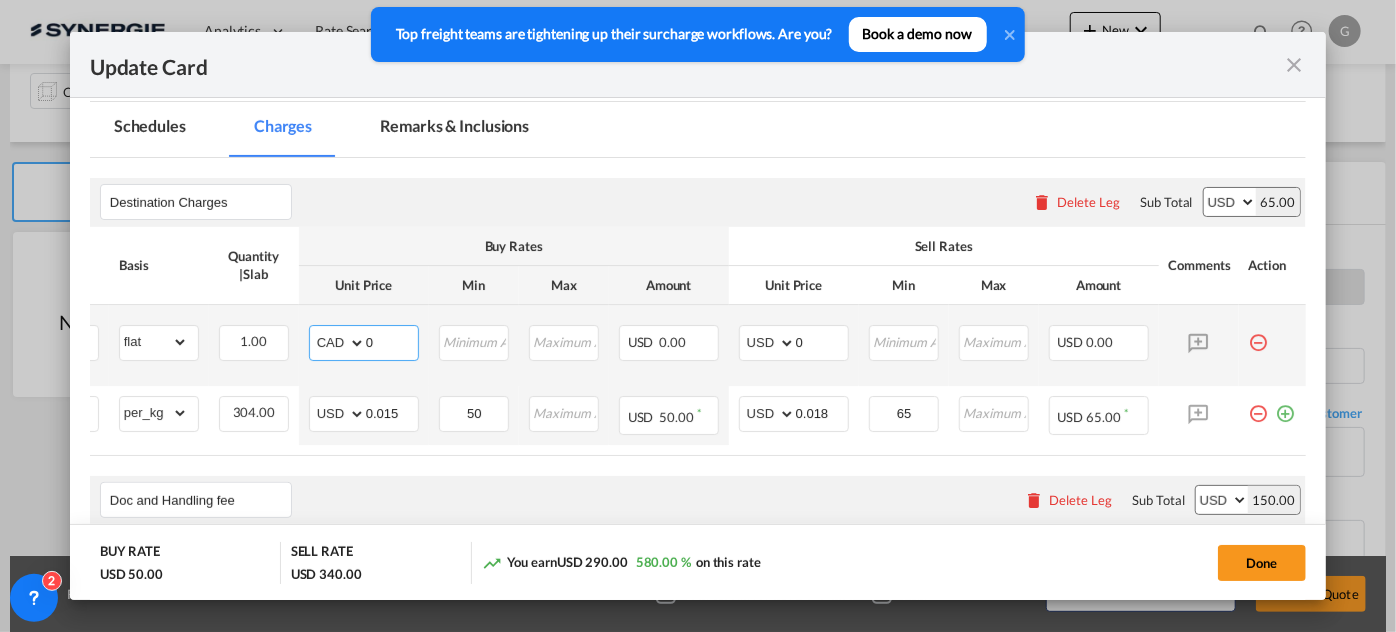 click on "AED AFN ALL AMD ANG AOA ARS AUD AWG AZN BAM BBD BDT BGN BHD BIF BMD BND BOB BRL BSD BTN BWP BYN BZD CAD CDF CHF CLP CNY COP CRC CUC CUP CVE CZK DJF DKK DOP DZD EGP ERN ETB EUR FJD FKP FOK GBP GEL GGP GHS GIP GMD GNF GTQ GYD HKD HNL HRK HTG HUF IDR ILS IMP INR IQD IRR ISK JMD JOD JPY KES KGS KHR KID KMF KRW KWD KYD KZT LAK LBP LKR LRD LSL LYD MAD MDL MGA MKD MMK MNT MOP MRU MUR MVR MWK MXN MYR MZN NAD NGN NIO NOK NPR NZD OMR PAB PEN PGK PHP PKR PLN PYG QAR RON RSD RUB RWF SAR SBD SCR SDG SEK SGD SHP SLL SOS SRD SSP STN SYP SZL THB TJS TMT TND TOP TRY TTD TVD TWD TZS UAH UGX USD UYU UZS VES VND VUV WST XAF XCD XDR XOF XPF YER ZAR ZMW" at bounding box center [339, 343] 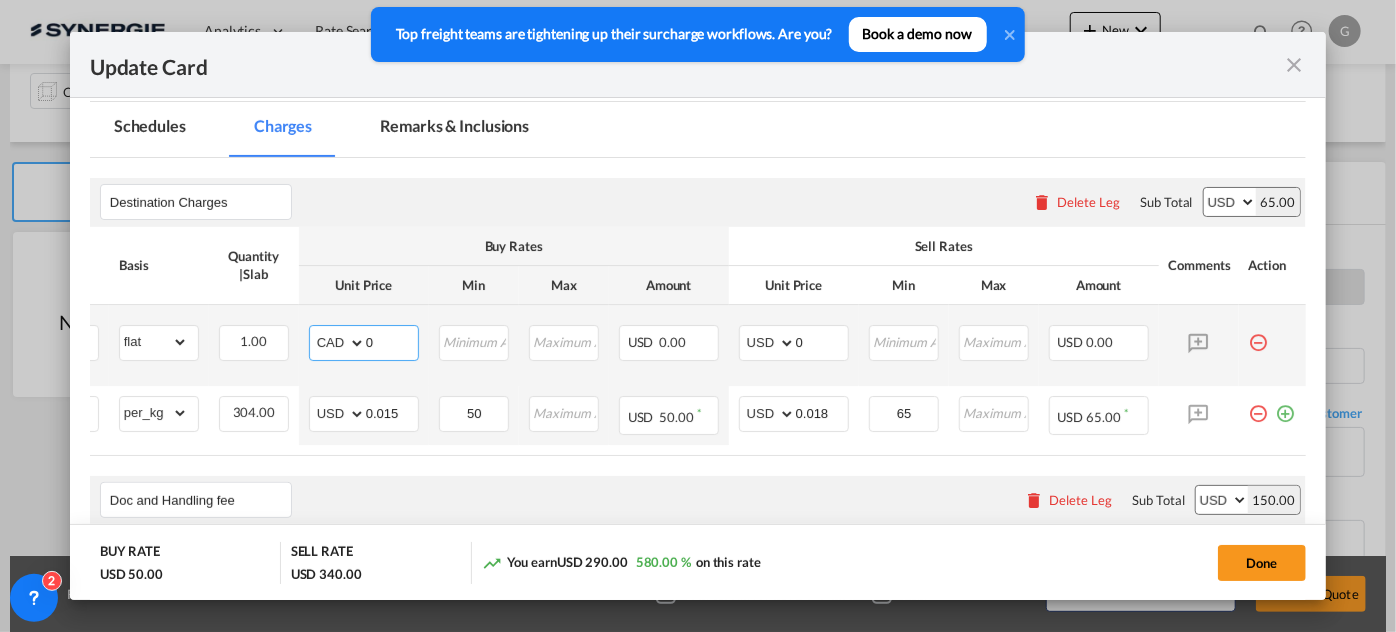 select on "string:USD" 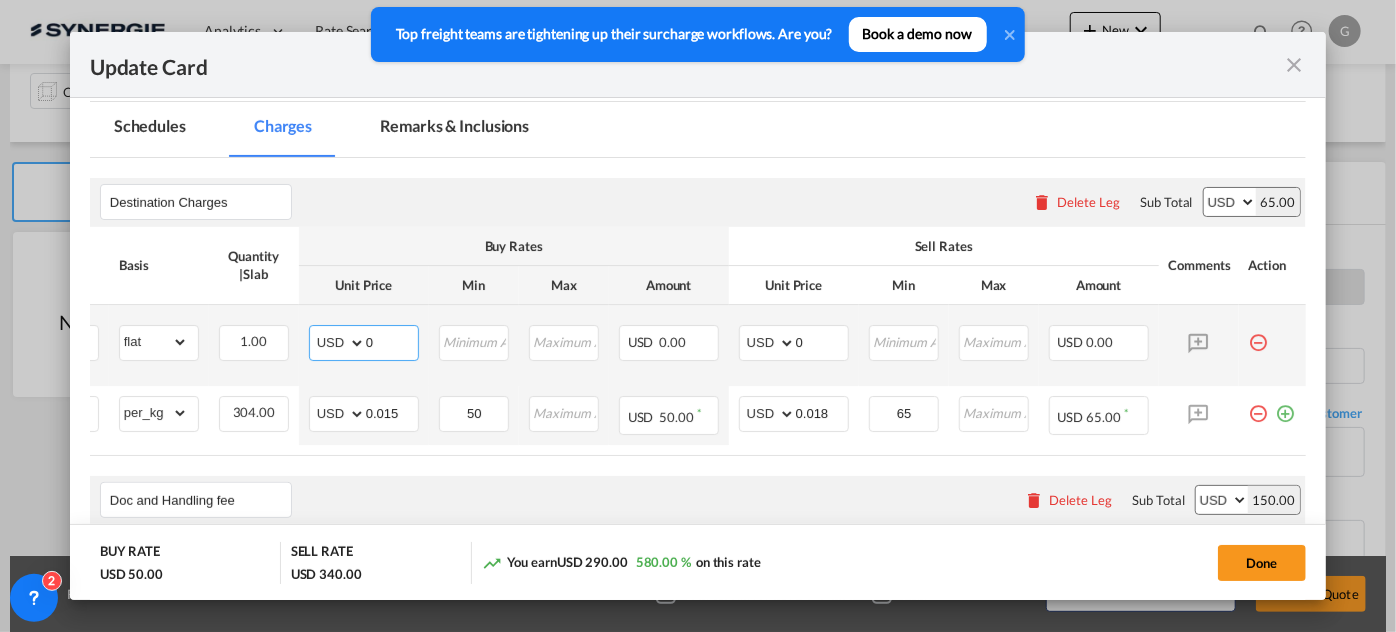 click on "AED AFN ALL AMD ANG AOA ARS AUD AWG AZN BAM BBD BDT BGN BHD BIF BMD BND BOB BRL BSD BTN BWP BYN BZD CAD CDF CHF CLP CNY COP CRC CUC CUP CVE CZK DJF DKK DOP DZD EGP ERN ETB EUR FJD FKP FOK GBP GEL GGP GHS GIP GMD GNF GTQ GYD HKD HNL HRK HTG HUF IDR ILS IMP INR IQD IRR ISK JMD JOD JPY KES KGS KHR KID KMF KRW KWD KYD KZT LAK LBP LKR LRD LSL LYD MAD MDL MGA MKD MMK MNT MOP MRU MUR MVR MWK MXN MYR MZN NAD NGN NIO NOK NPR NZD OMR PAB PEN PGK PHP PKR PLN PYG QAR RON RSD RUB RWF SAR SBD SCR SDG SEK SGD SHP SLL SOS SRD SSP STN SYP SZL THB TJS TMT TND TOP TRY TTD TVD TWD TZS UAH UGX USD UYU UZS VES VND VUV WST XAF XCD XDR XOF XPF YER ZAR ZMW" at bounding box center (339, 343) 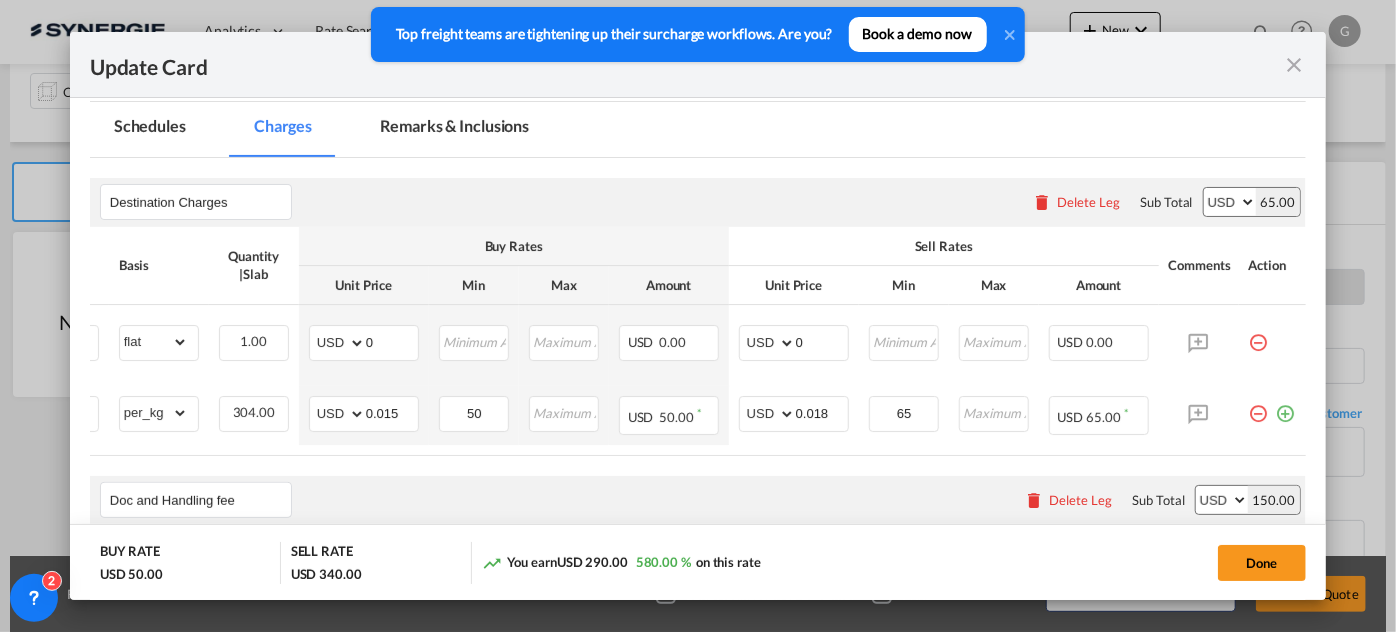click on "Done" 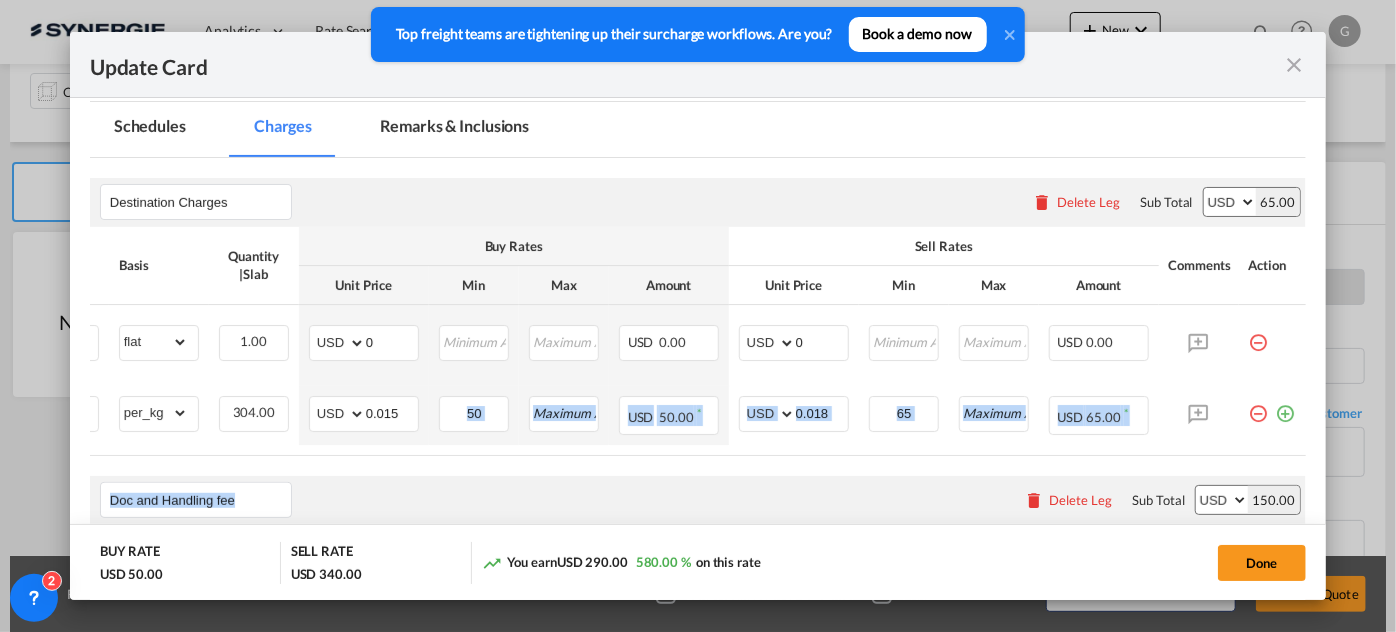 drag, startPoint x: 500, startPoint y: 460, endPoint x: 313, endPoint y: 445, distance: 187.60065 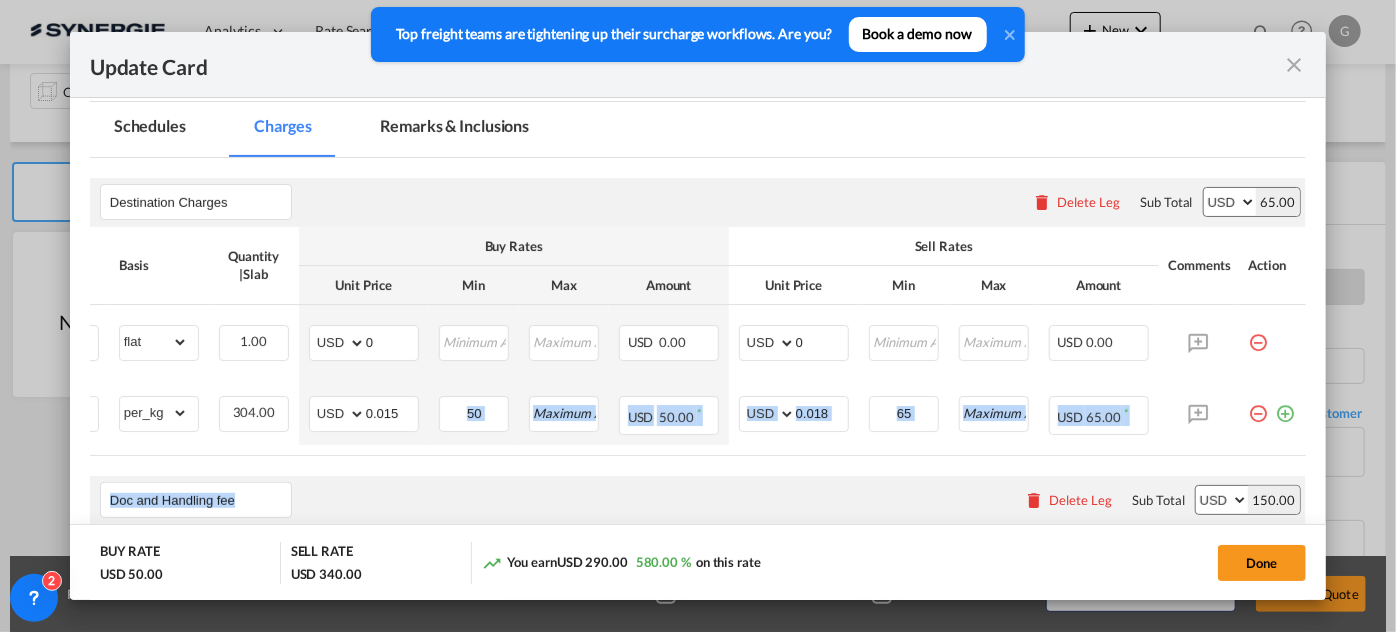 click on "Destination Charges                                                     Please enter leg name
Leg Name Already Exists Delete Leg Sub Total AED AFN ALL AMD ANG AOA ARS AUD AWG AZN BAM BBD BDT BGN BHD BIF BMD BND BOB BRL BSD BTN BWP BYN BZD CAD CDF CHF CLP CNY COP CRC CUC CUP CVE CZK DJF DKK DOP DZD EGP ERN ETB EUR FJD FKP FOK GBP GEL GGP GHS GIP GMD GNF GTQ GYD HKD HNL HRK HTG HUF IDR ILS IMP INR IQD IRR ISK JMD JOD JPY KES KGS KHR KID KMF KRW KWD KYD KZT LAK LBP LKR LRD LSL LYD MAD MDL MGA MKD MMK MNT MOP MRU MUR MVR MWK MXN MYR MZN NAD NGN NIO NOK NPR NZD OMR PAB PEN PGK PHP PKR PLN PYG QAR RON RSD RUB RWF SAR SBD SCR SDG SEK SGD SHP SLL SOS SRD SSP STN SYP SZL THB TJS TMT TND TOP TRY TTD TVD TWD TZS UAH UGX USD UYU UZS VES VND VUV WST XAF XCD XDR XOF XPF YER ZAR ZMW 65.00 Charges Basis Quantity
|  Slab
Buy Rates Sell Rates Comments
Action Unit Price Min Max Amount Unit Price Min Max Amount
LCL Delivery" at bounding box center [698, 906] 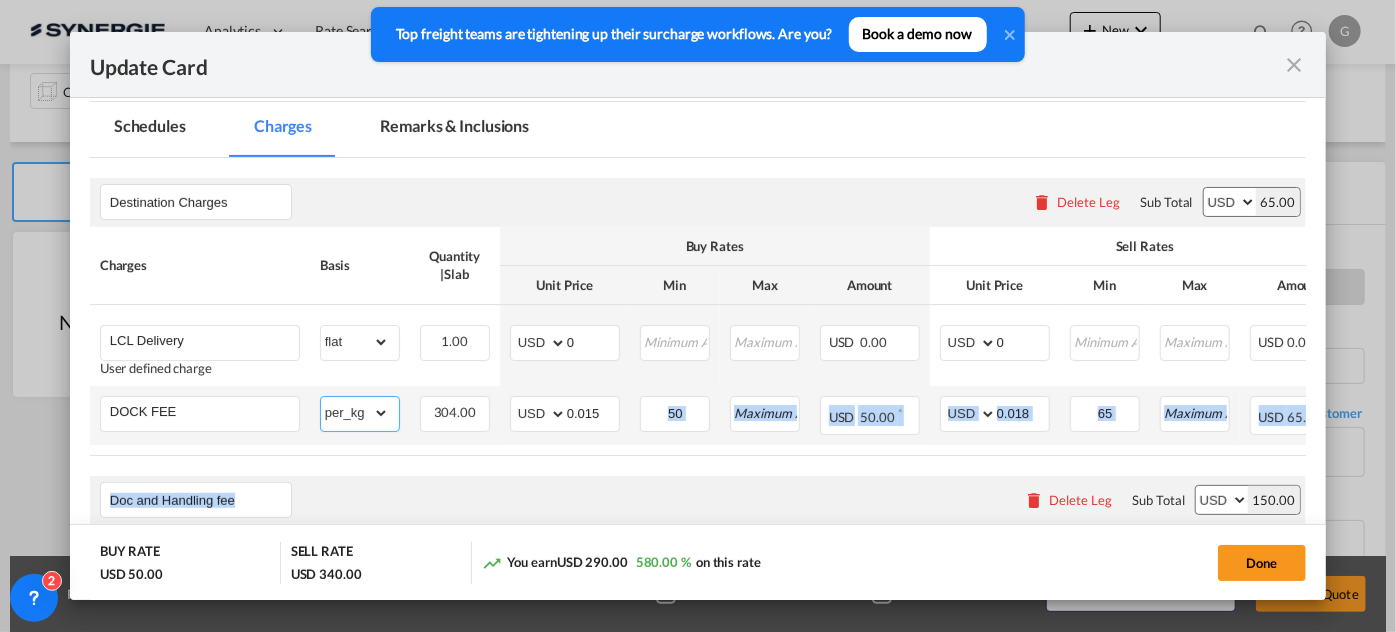 click on "gross_weight
volumetric_weight
per_shipment
per_bl
per_km
per_hawb
per_kg
flat
per_ton
per_cbm
per_hbl
per_w/m
per_awb
per_sbl
per_quintal
per_doc
N/A
per shipping bill
per_lbs
per_pallet
per_carton
per_vehicle
per_shift
per_invoice
per_package
per_cft
per_day
per_revalidation
per_declaration
per_document
per clearance
MRN" at bounding box center [355, 413] 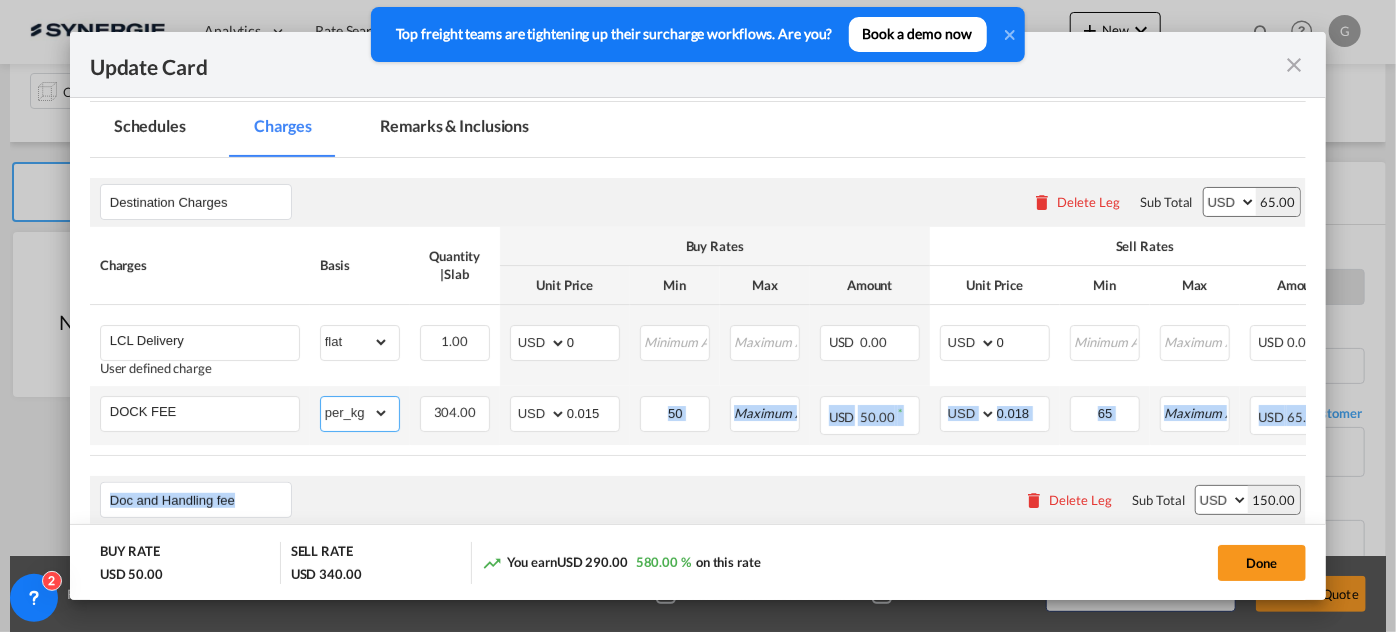 select on "flat" 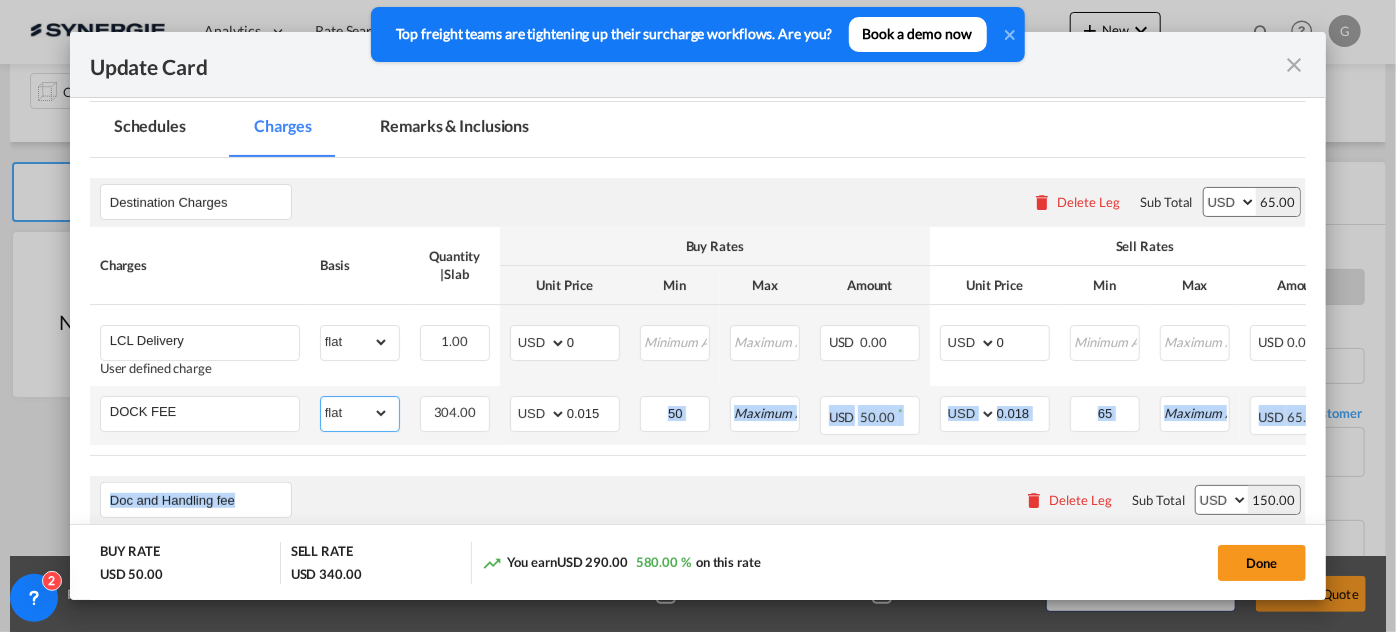 click on "gross_weight
volumetric_weight
per_shipment
per_bl
per_km
per_hawb
per_kg
flat
per_ton
per_cbm
per_hbl
per_w/m
per_awb
per_sbl
per_quintal
per_doc
N/A
per shipping bill
per_lbs
per_pallet
per_carton
per_vehicle
per_shift
per_invoice
per_package
per_cft
per_day
per_revalidation
per_declaration
per_document
per clearance
MRN" at bounding box center [355, 413] 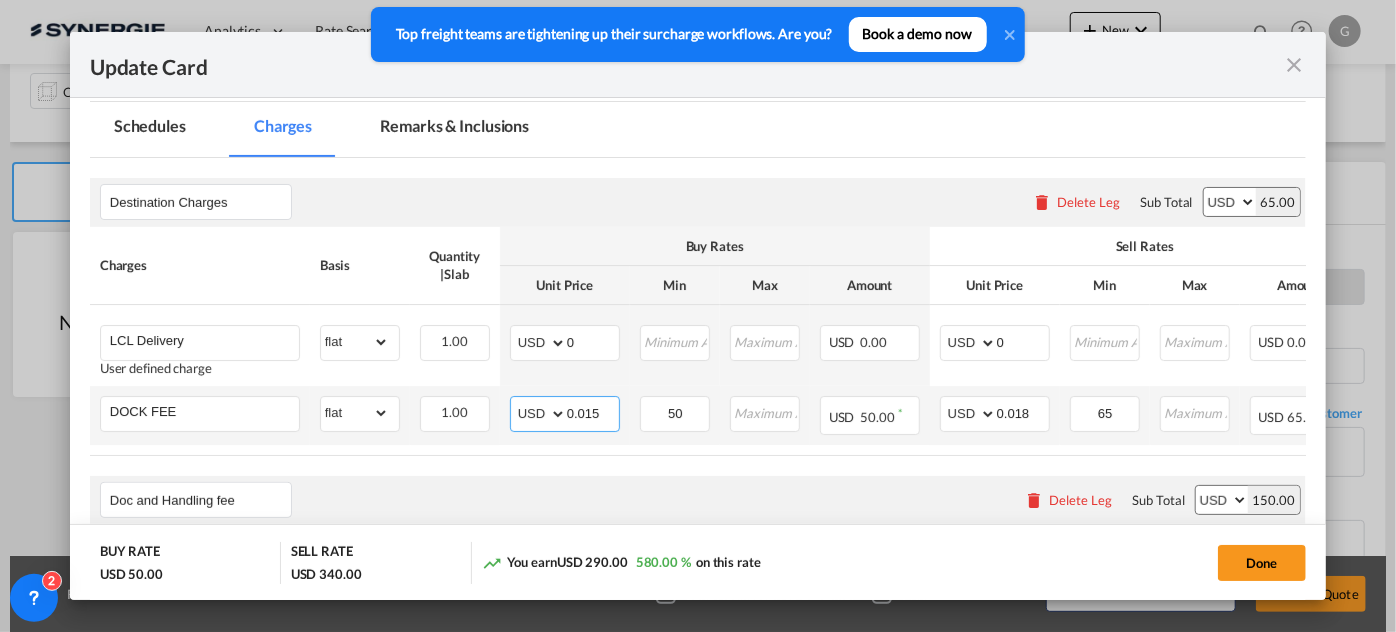 click on "0.015" at bounding box center (593, 412) 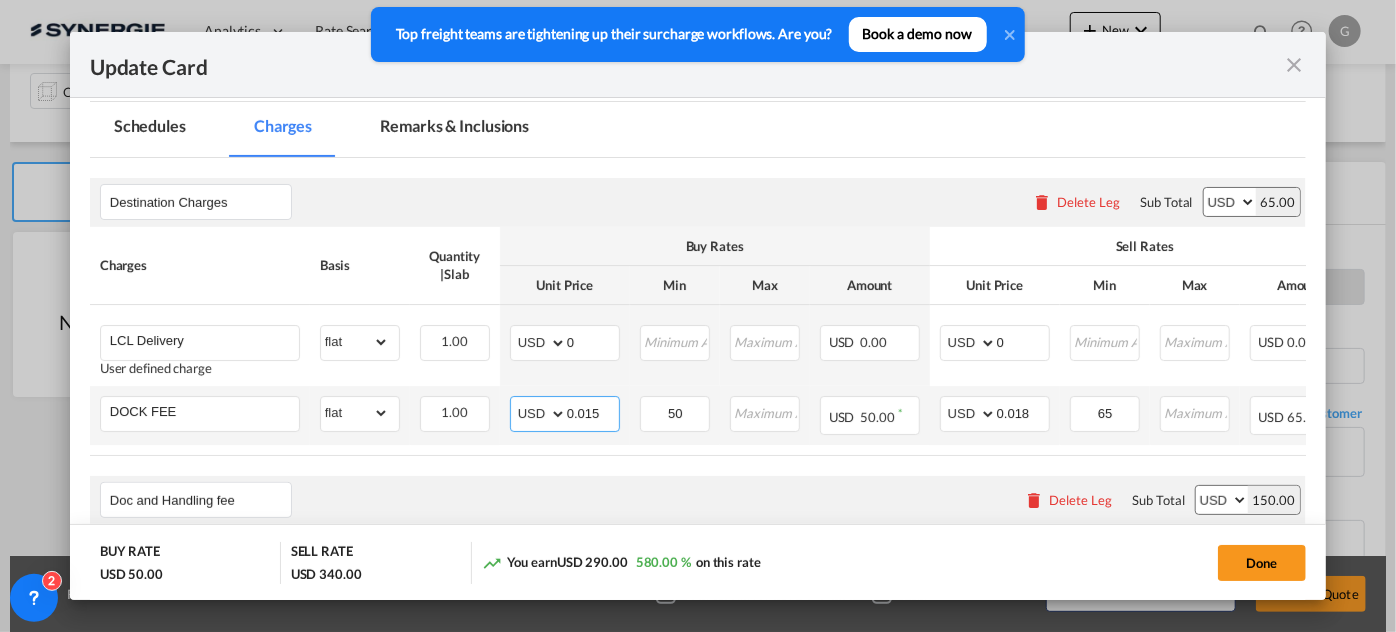 click on "0.015" at bounding box center (593, 412) 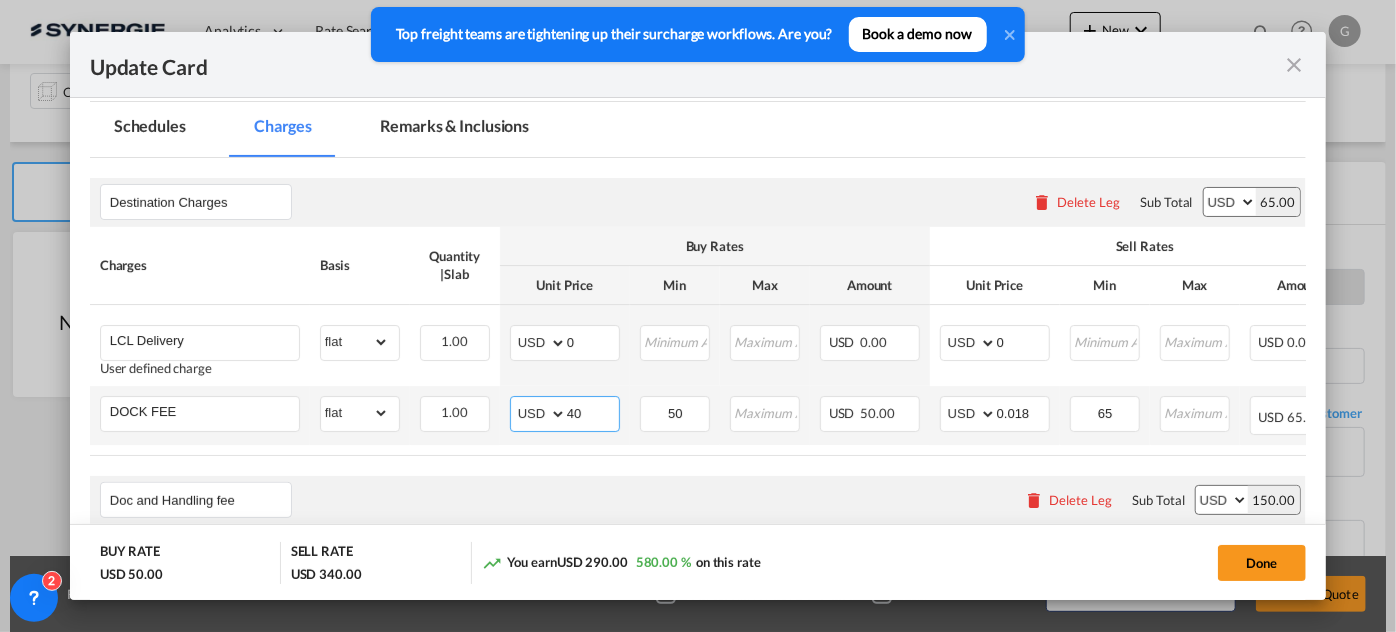 type on "40" 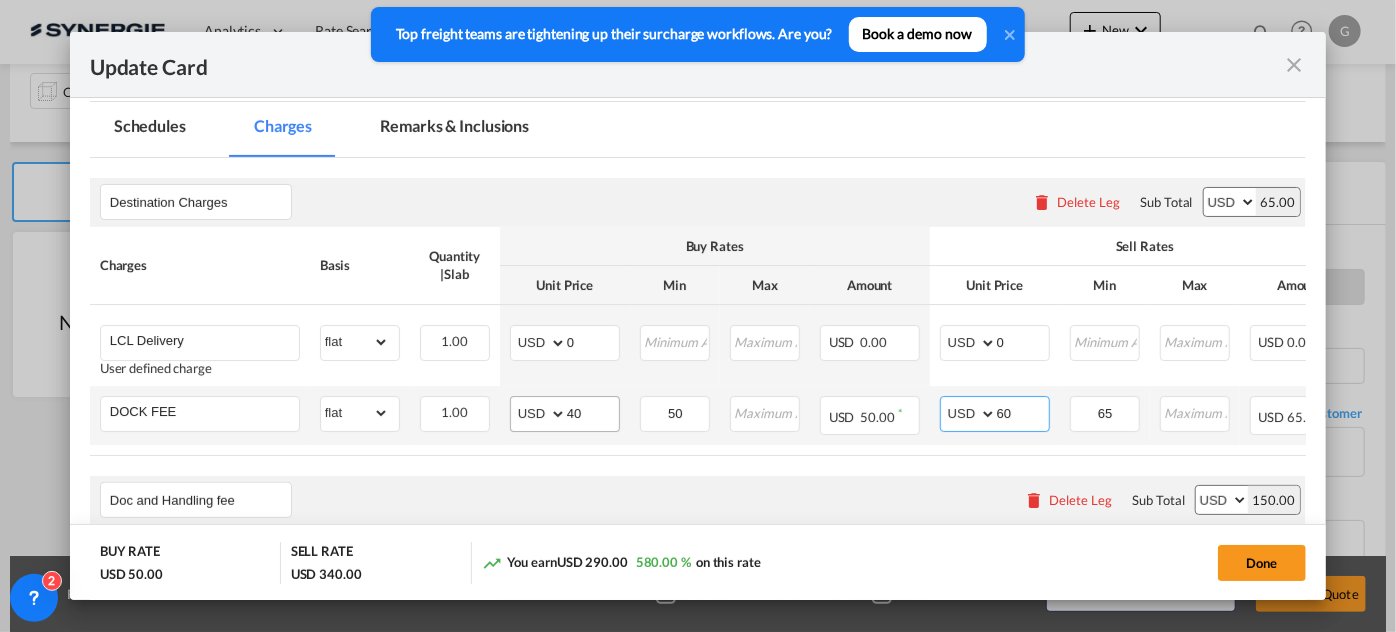 type on "60" 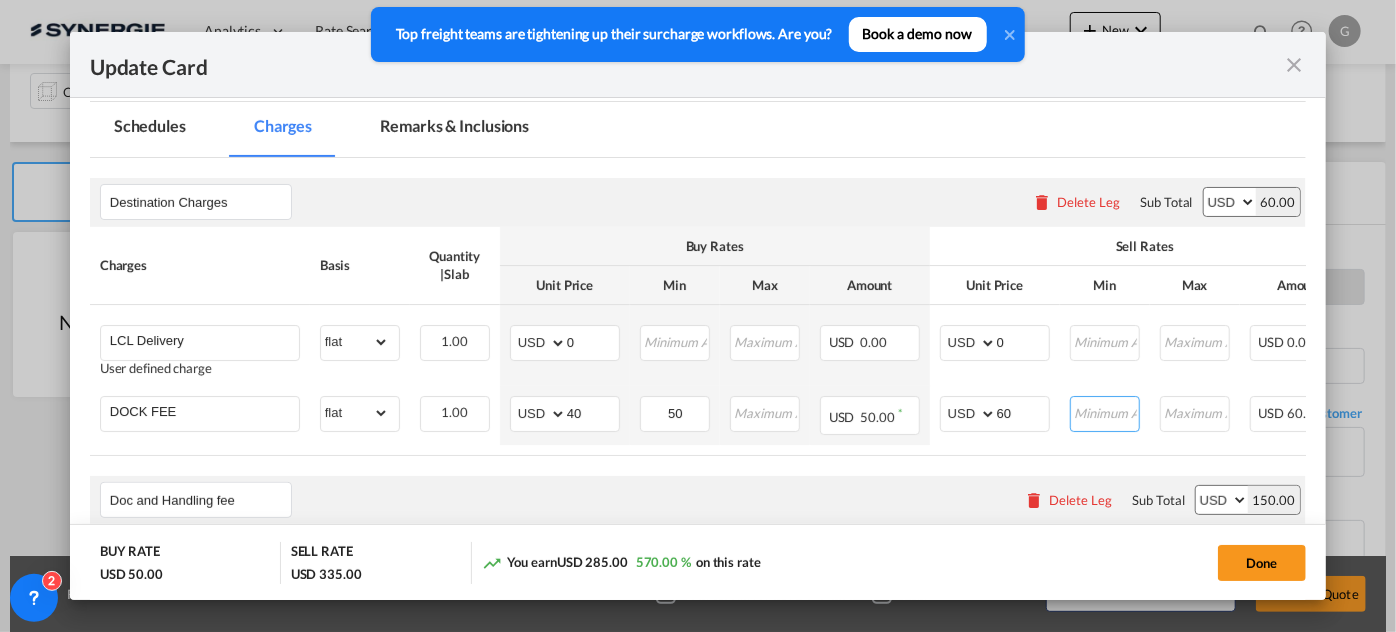 type 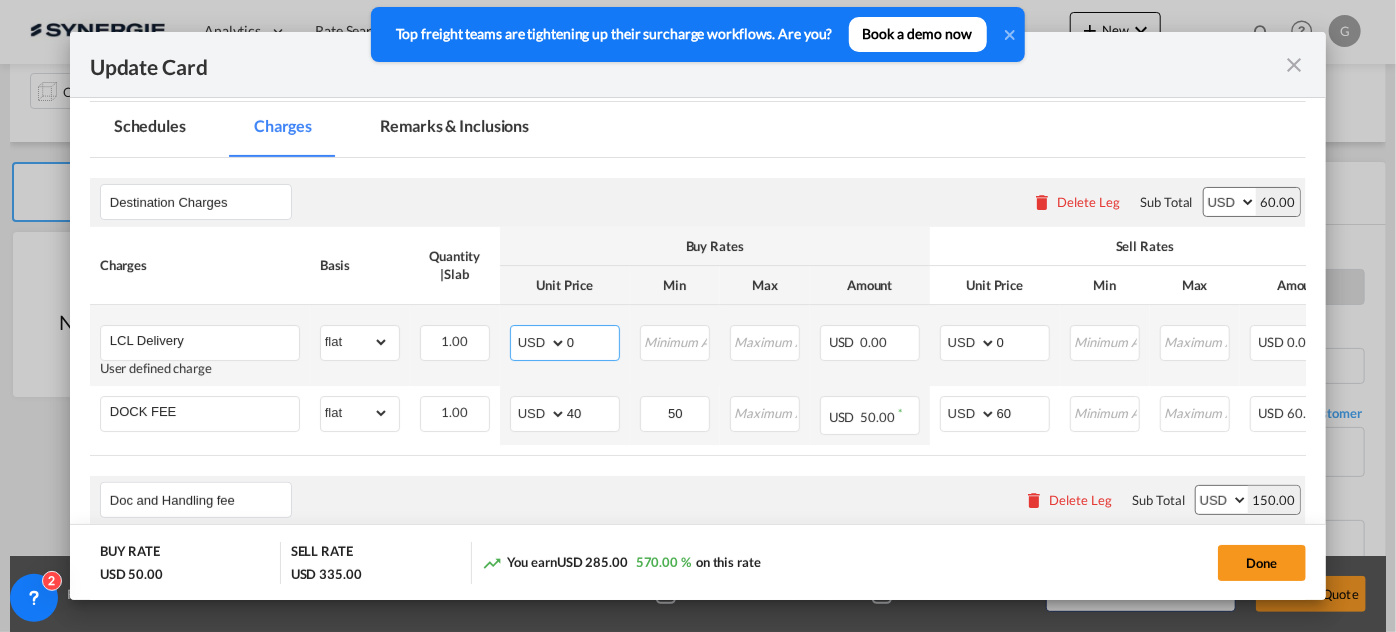 drag, startPoint x: 581, startPoint y: 339, endPoint x: 490, endPoint y: 338, distance: 91.00549 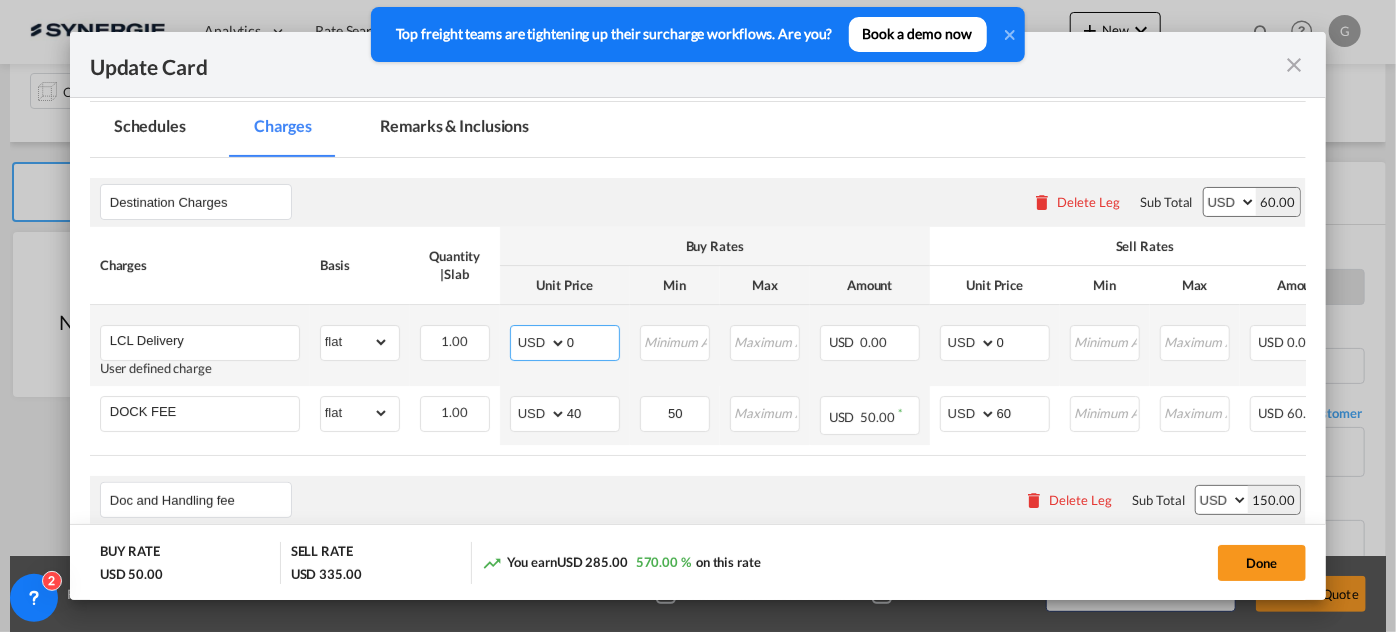 click on "LCL Delivery
User defined charge Please Enter
Already Exists
gross_weight
volumetric_weight
per_shipment
per_bl
per_km
per_hawb
per_kg
flat
per_ton
per_cbm
per_hbl
per_w/m
per_awb
per_sbl
per_quintal
per_doc
N/A
per shipping bill
per_lbs
per_pallet
per_carton
per_vehicle
per_shift
per_invoice
per_package
per_cft
per_day
per_revalidation
per_declaration
per_document
per clearance
MRN flat can not applied for this charge.   Please Select 1.00 Please Enter
Invalid Input
AED AFN ALL AMD ANG AOA ARS AUD AWG AZN BAM BBD BDT BGN BHD BIF BMD BND BOB BRL BSD BTN BWP BYN BZD CAD CDF CHF CLP CNY COP CRC CUC CUP CVE CZK DJF DKK DOP DZD EGP ERN ETB EUR FJD FKP FOK GBP GEL GGP GHS GIP GMD GNF GTQ GYD HKD HNL HRK HTG HUF IDR ILS IMP INR IQD IRR ISK JMD JOD JPY KES KGS KHR KID KMF KRW KWD KYD KZT LAK LBP LKR LRD LSL LYD MAD MDL MGA MKD MMK MNT MOP MRU MUR MVR MWK MXN MYR MZN NAD NGN NIO NOK NPR" at bounding box center [798, 345] 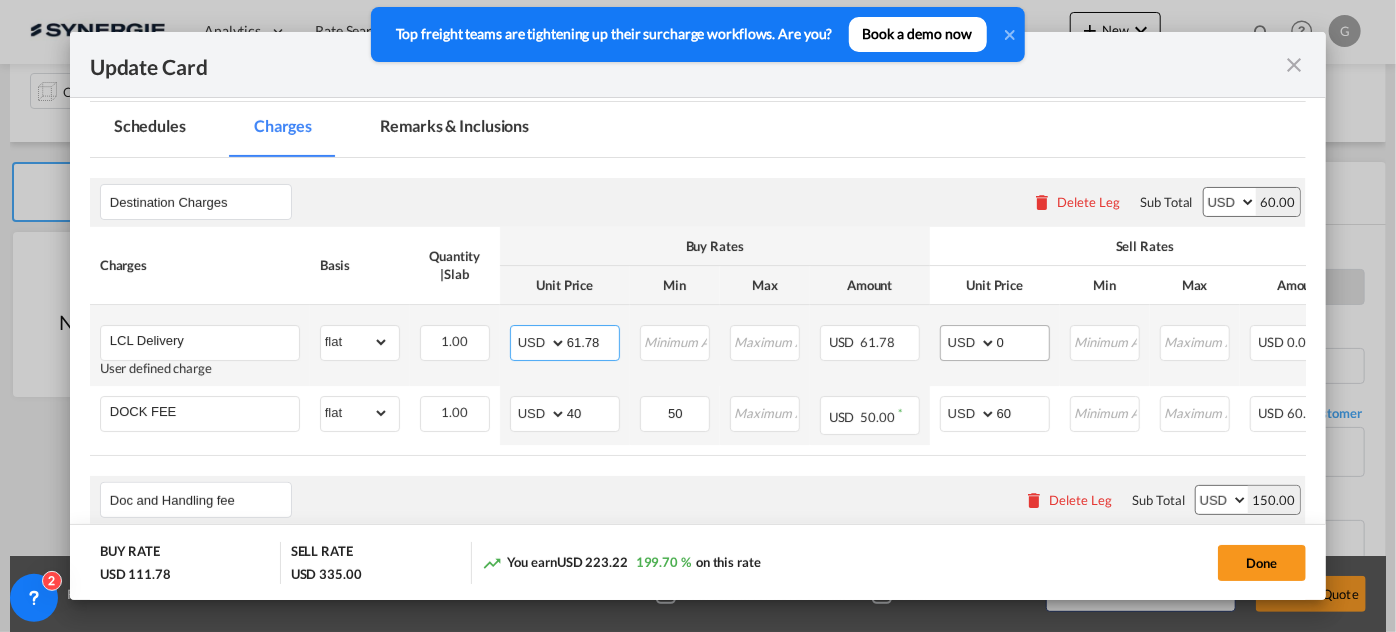 type on "61.78" 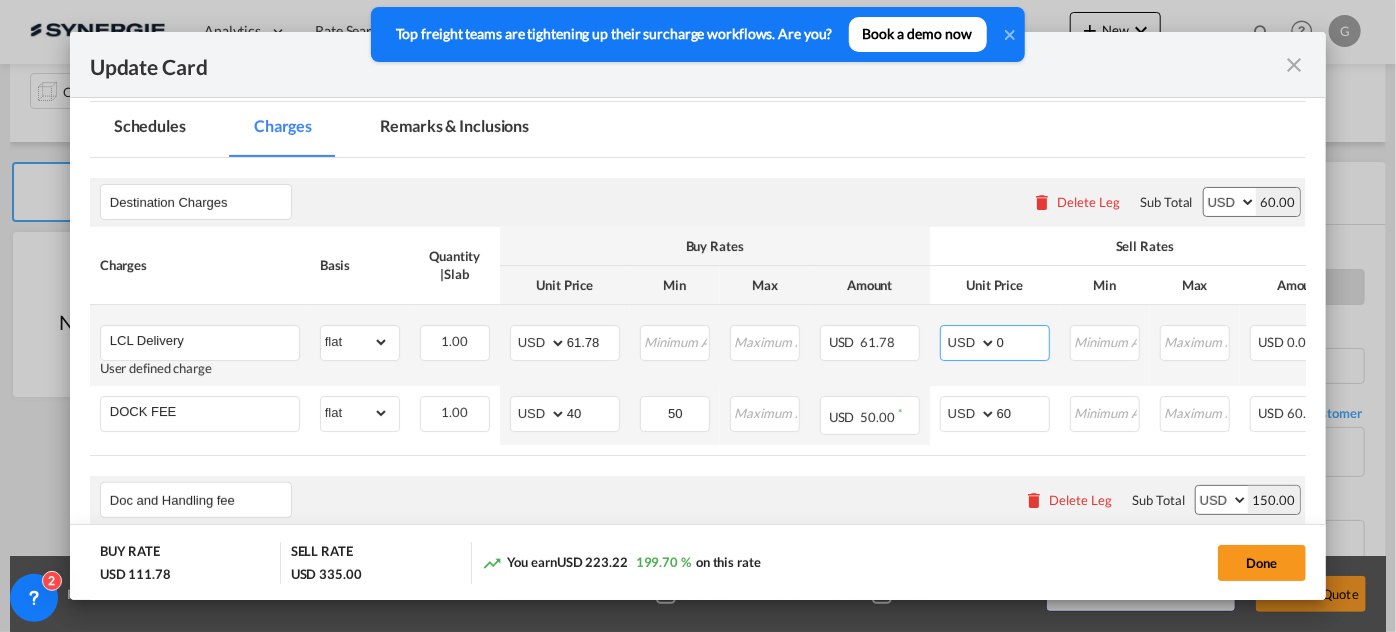 click on "0" at bounding box center [1023, 341] 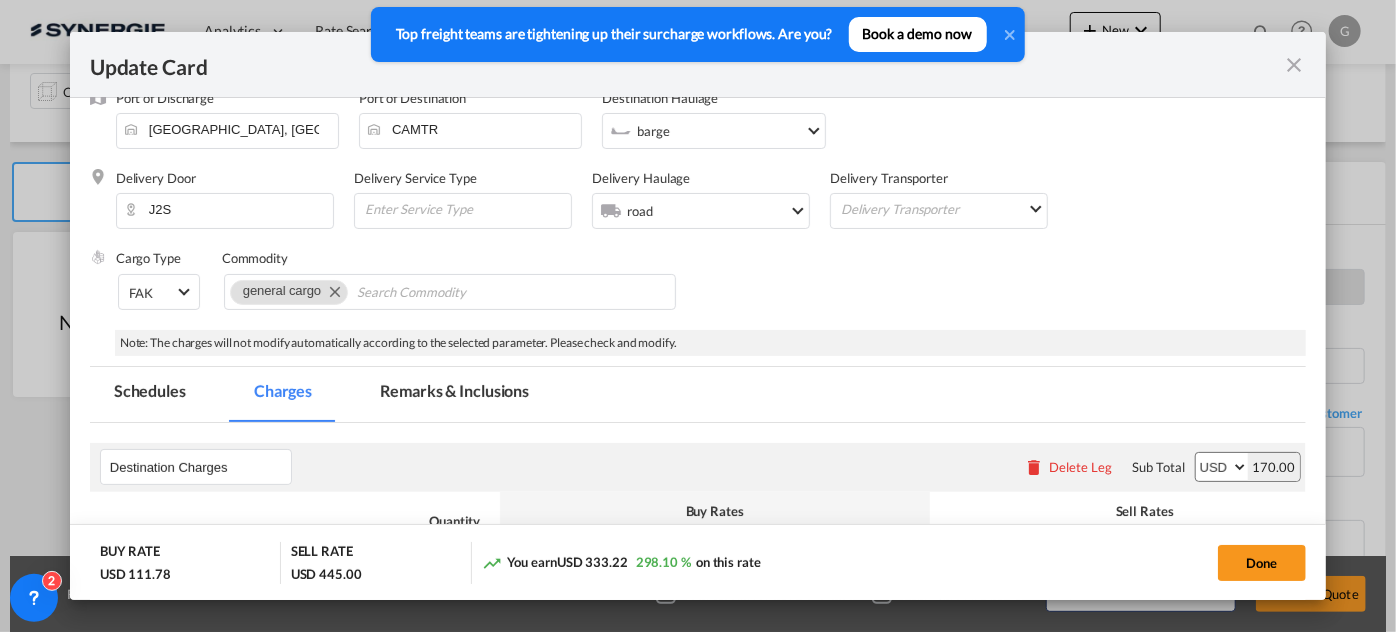 scroll, scrollTop: 181, scrollLeft: 0, axis: vertical 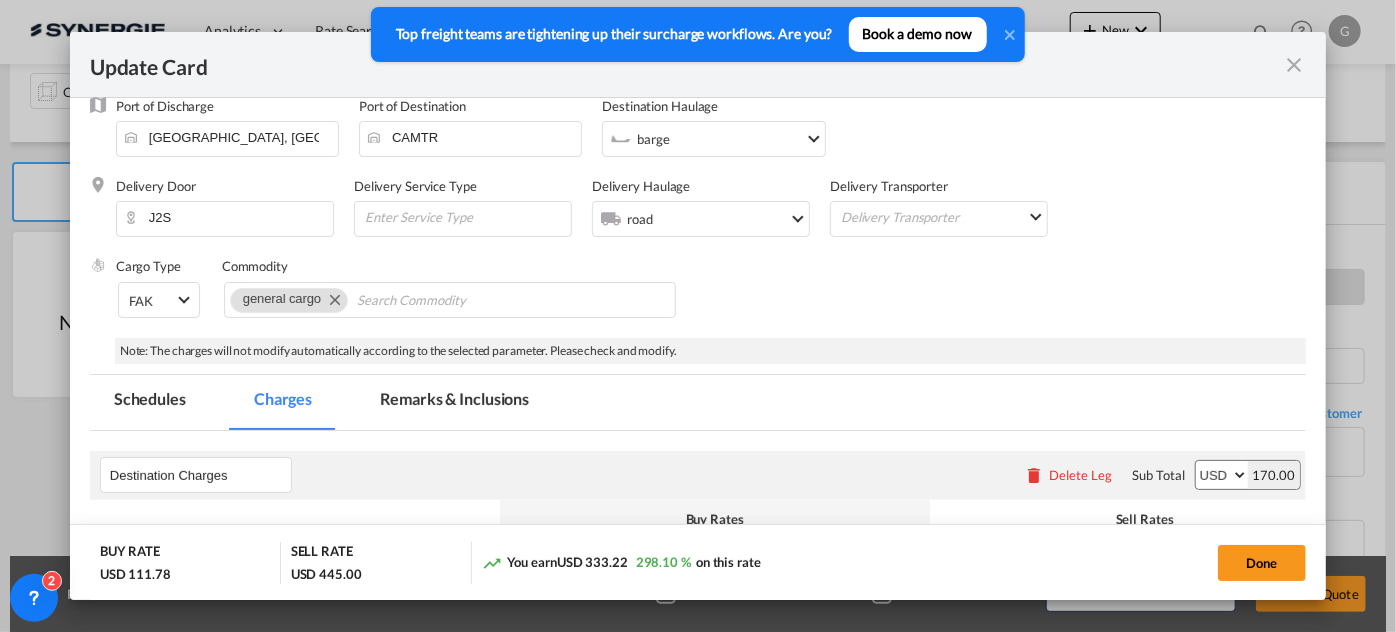 type on "110" 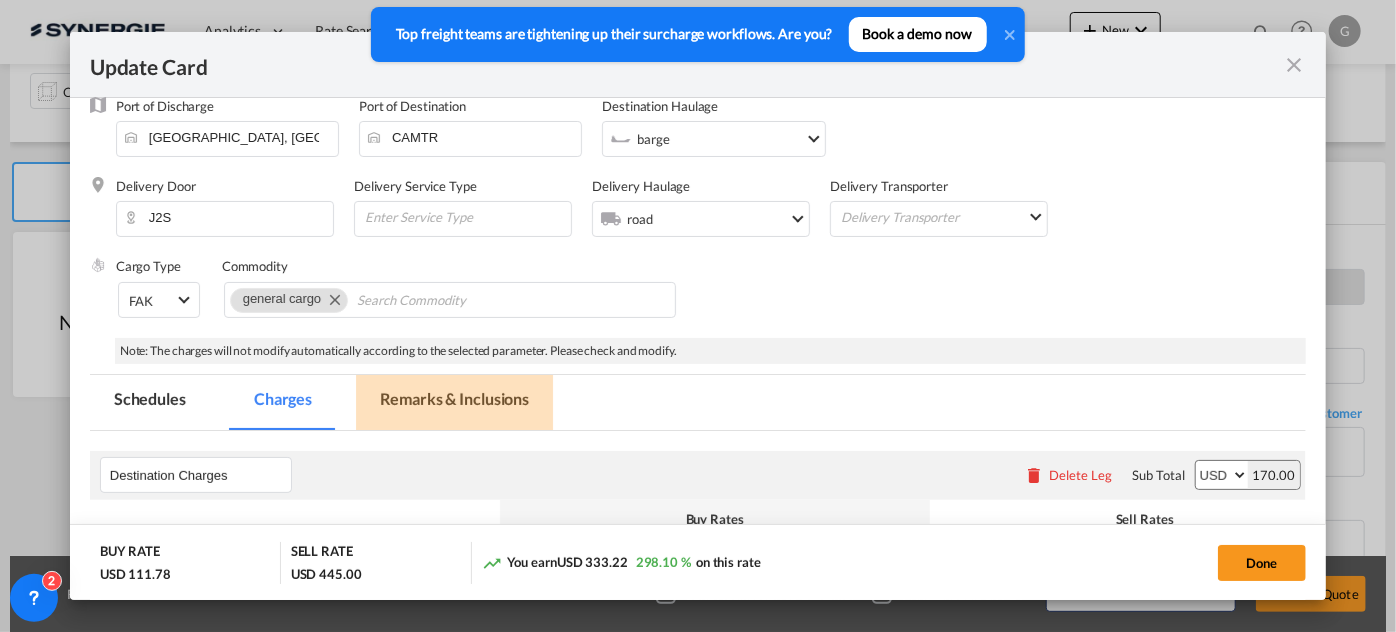 click on "Remarks & Inclusions" at bounding box center [454, 402] 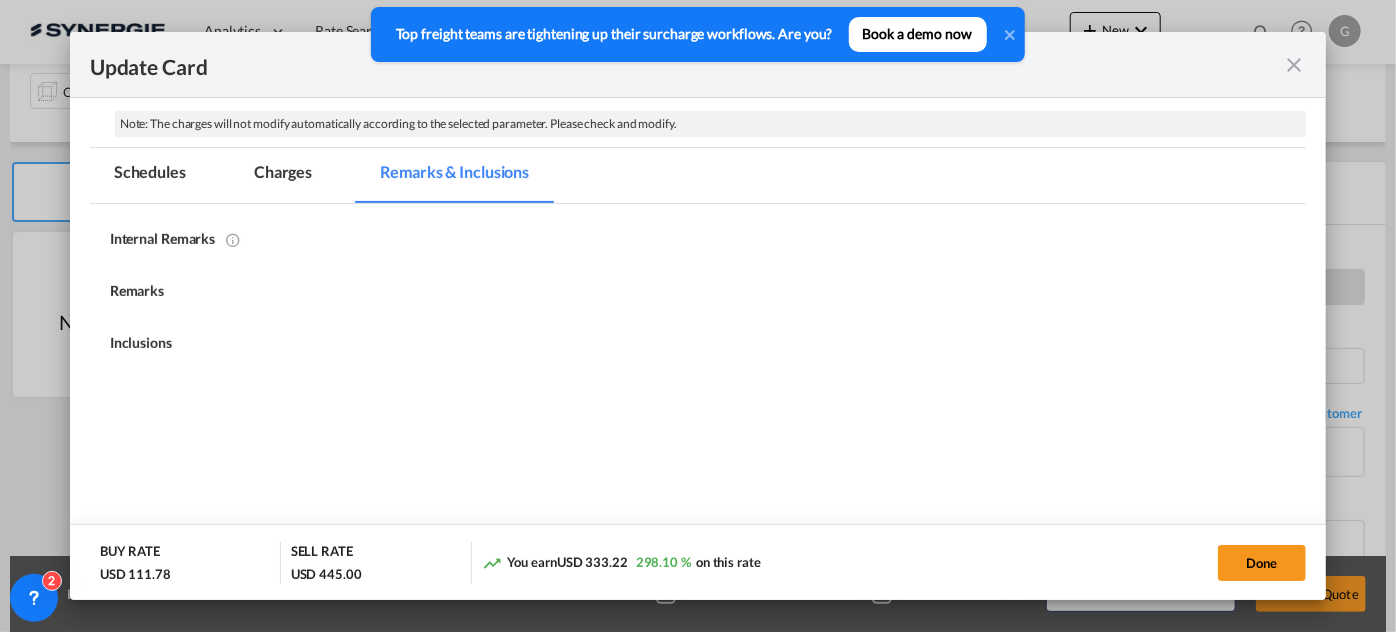 scroll, scrollTop: 454, scrollLeft: 0, axis: vertical 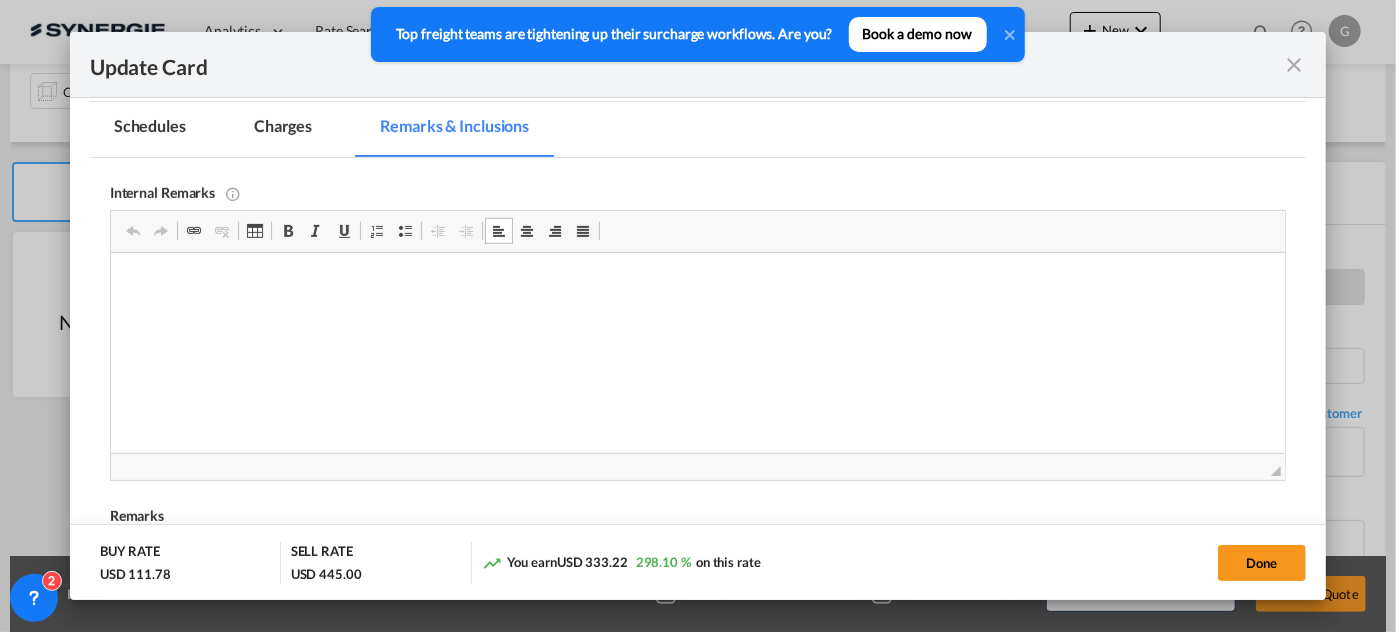 type 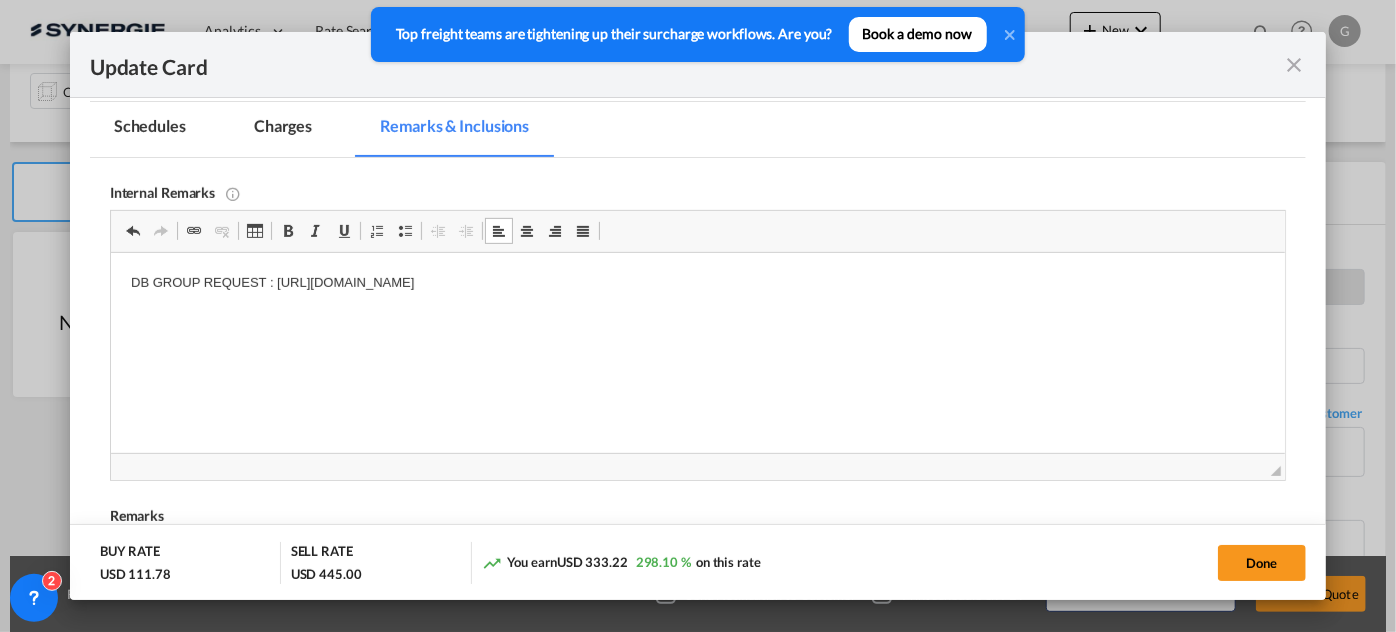 click on "DB GROUP REQUEST : https://app.frontapp.com/open/cnv_pye0fin?key=_hO2uGwkhpvucH8Nri2Z8lR6H3vUX0JG" at bounding box center [697, 294] 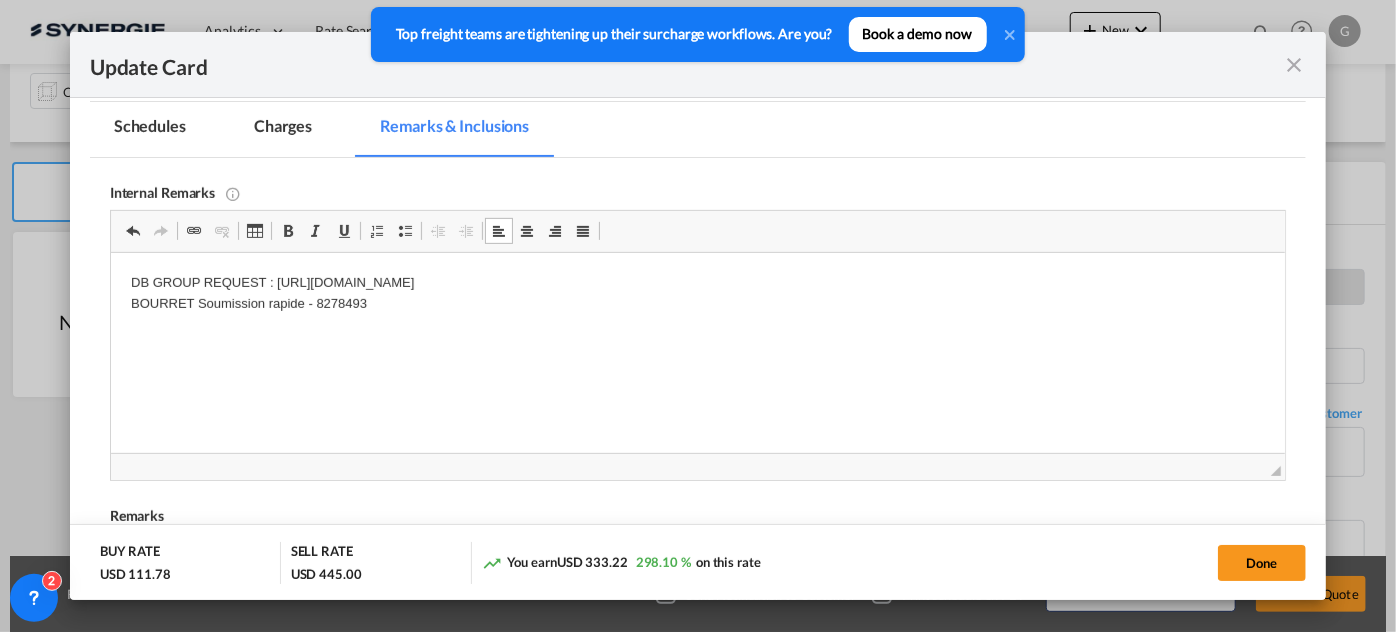 type 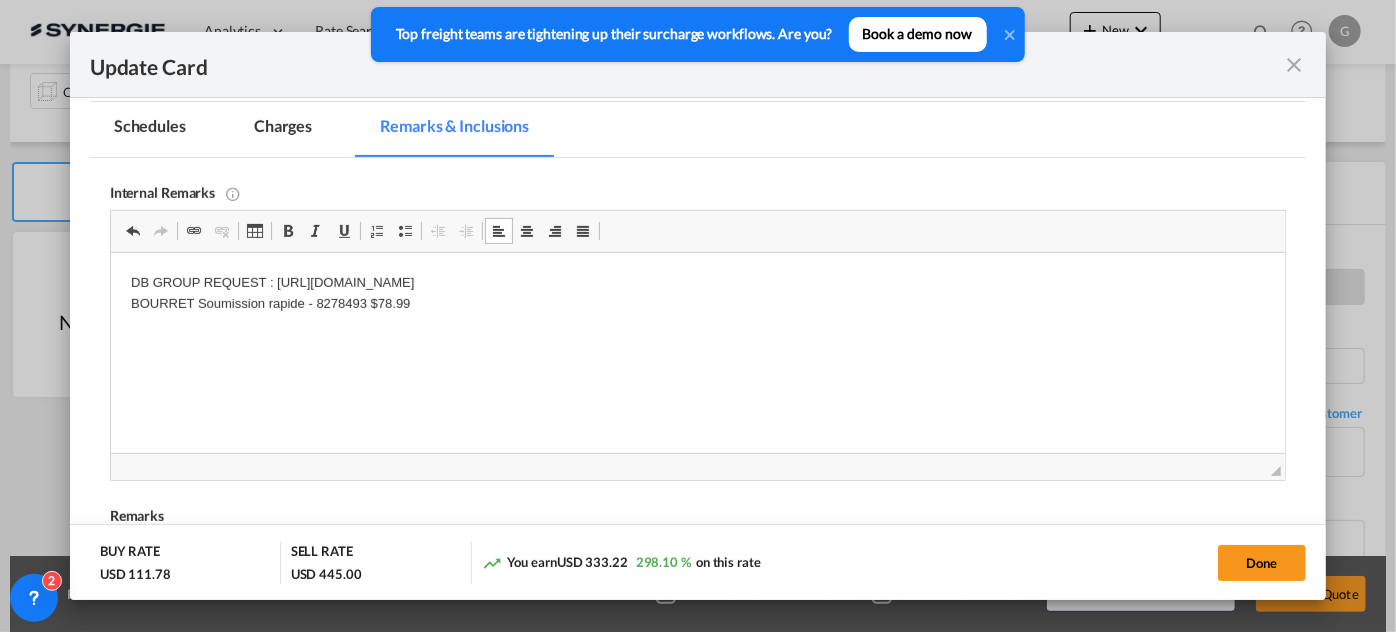 click on "DB GROUP REQUEST : https://app.frontapp.com/open/cnv_pye0fin?key=_hO2uGwkhpvucH8Nri2Z8lR6H3vUX0JG BOURRET Soumission rapide - 8278493 $78.99" at bounding box center (697, 294) 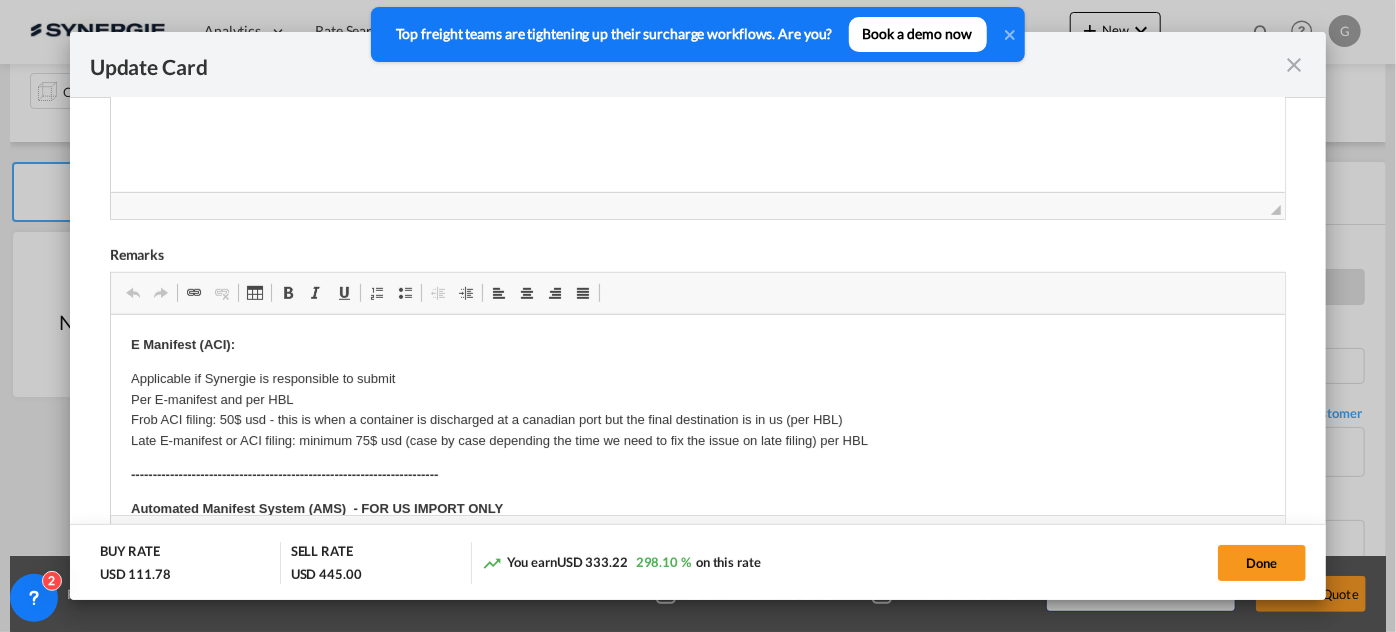 scroll, scrollTop: 727, scrollLeft: 0, axis: vertical 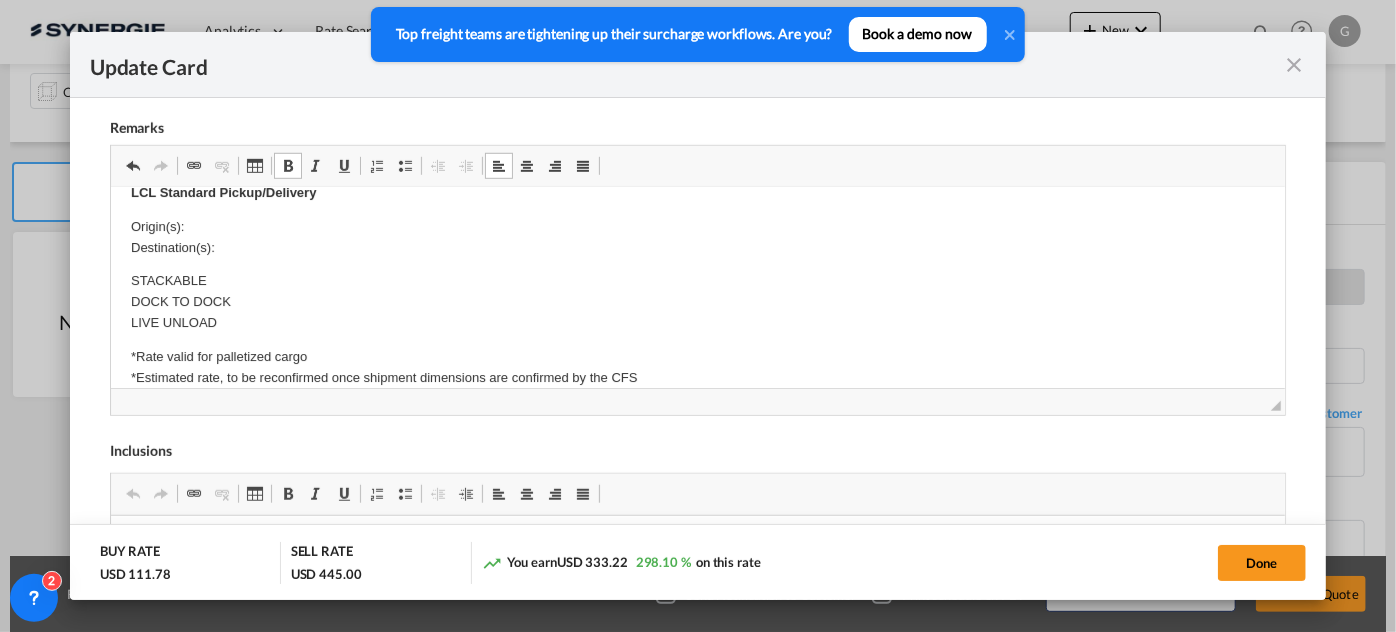click on "Origin(s): Destination(s):" at bounding box center [697, 238] 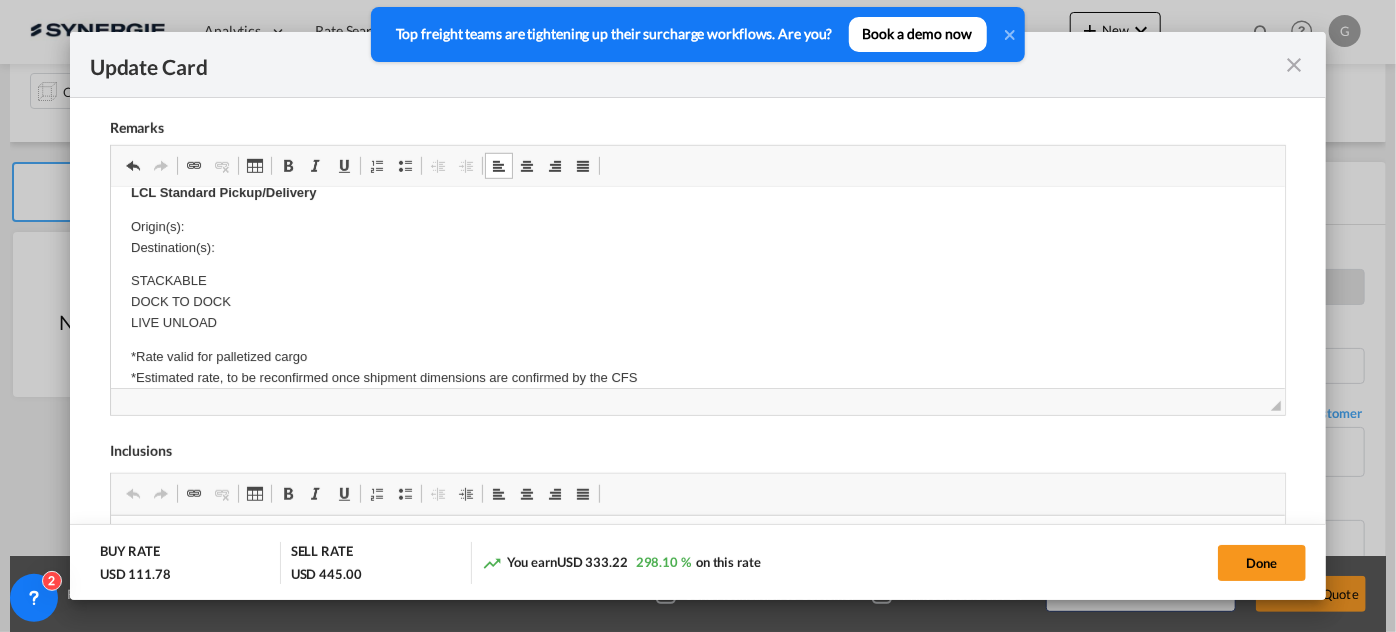 click on "Origin(s): Destination(s):" at bounding box center [697, 238] 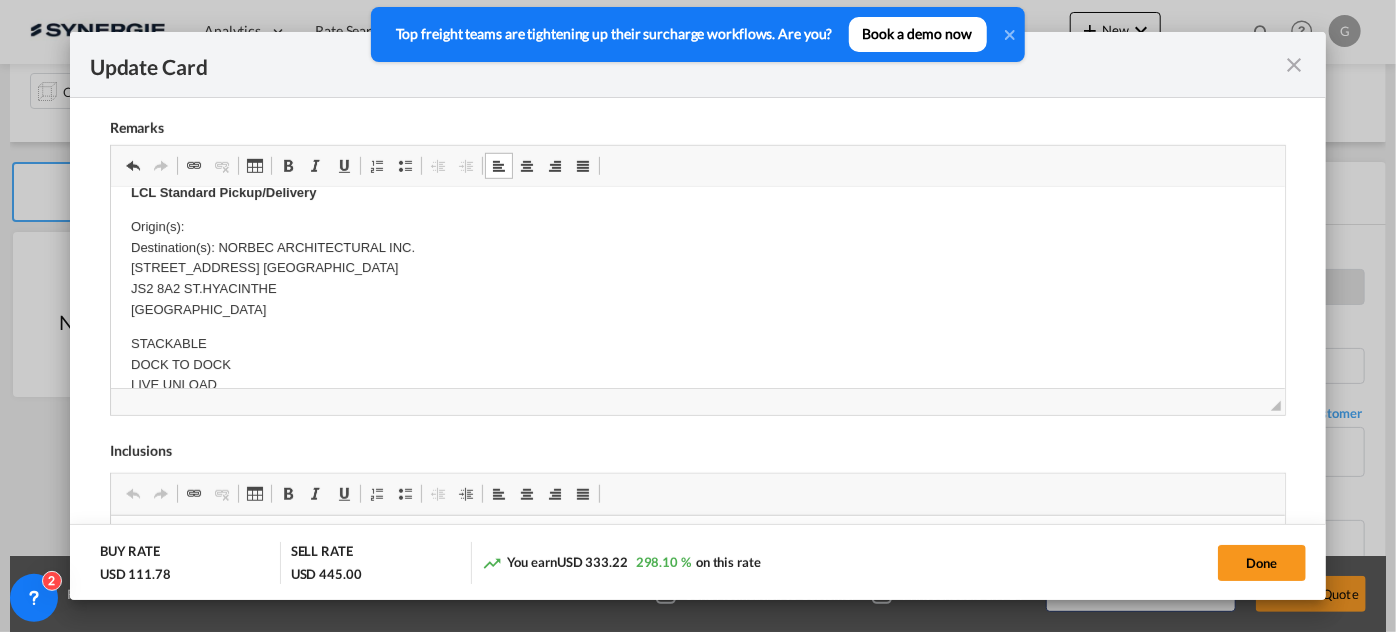 click on "Origin(s): Destination(s): NORBEC ARCHITECTURAL INC. 5110, AV. BEAUDRY JS2 8A2 ST.HYACINTHE CANADA" at bounding box center (697, 269) 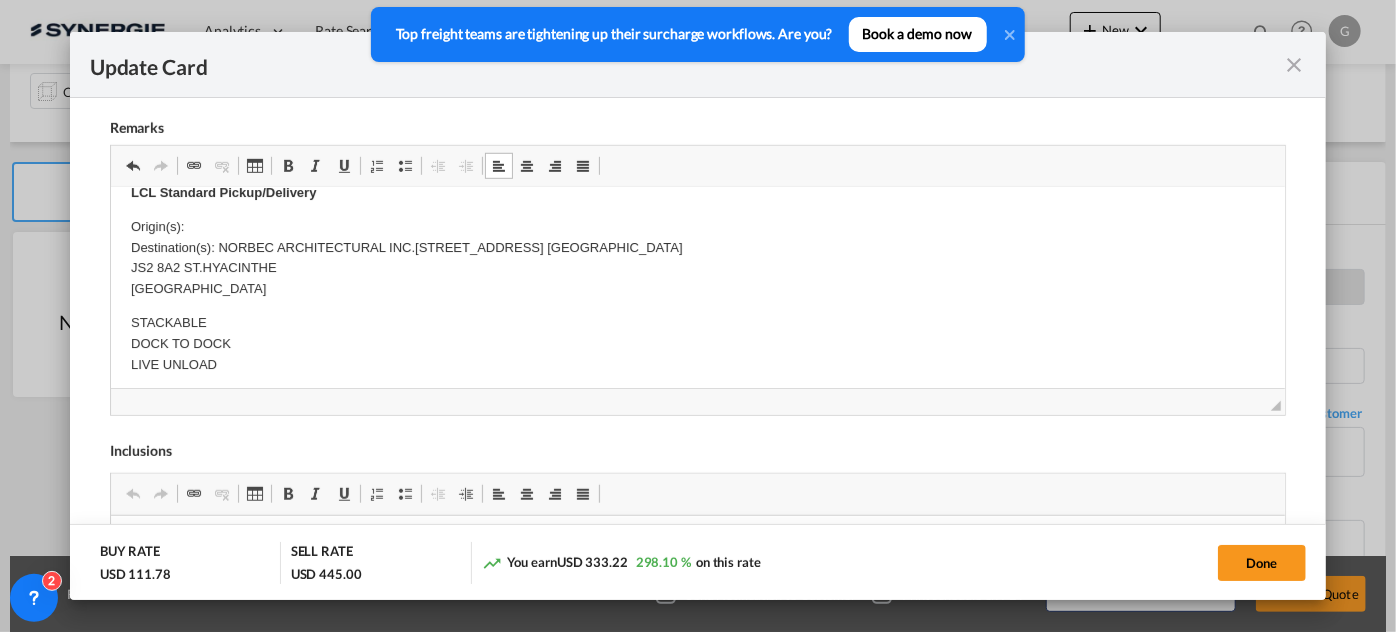 click on "Origin(s): Destination(s): NORBEC ARCHITECTURAL INC.  5110, AV. BEAUDRY JS2 8A2 ST.HYACINTHE CANADA" at bounding box center (697, 258) 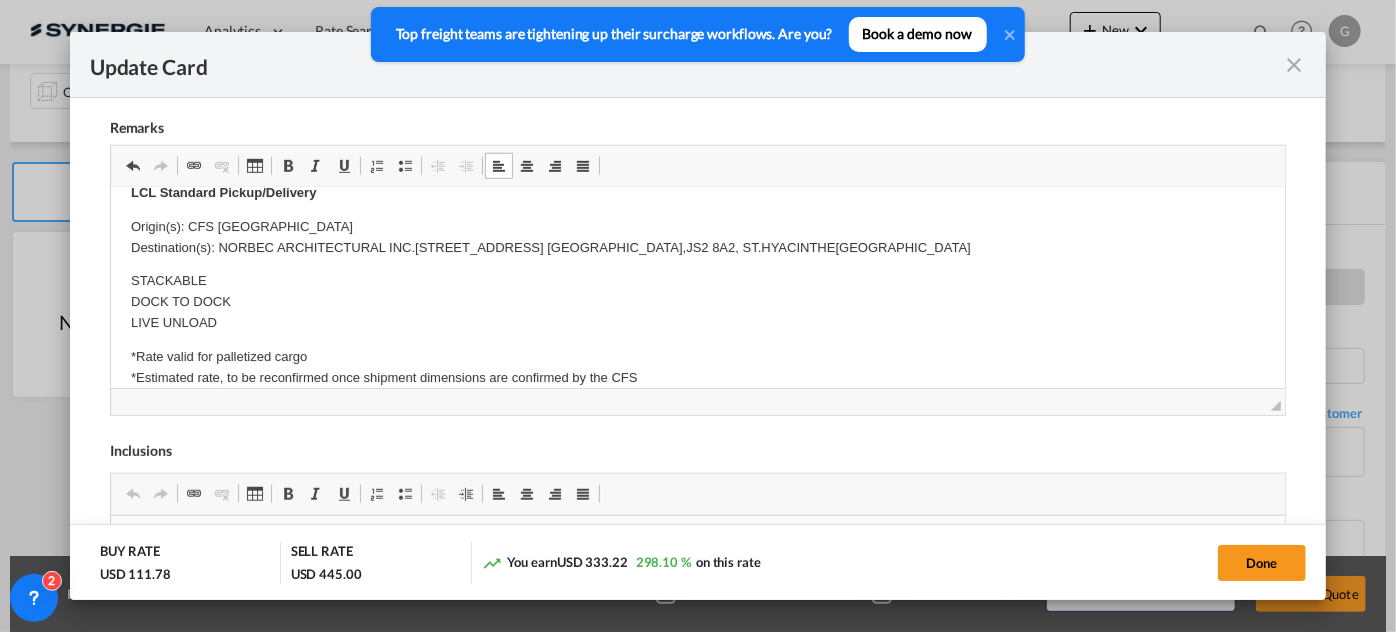 click on "Internal Remarks Rich Text Editor, editor4 Editor toolbars Clipboard/Undo   Undo  Keyboard shortcut Ctrl+Z   Redo  Keyboard shortcut Ctrl+Y Links   Link  Keyboard shortcut Ctrl+K   Unlink Insert   Table Basic Styles   Bold  Keyboard shortcut Ctrl+B   Italic  Keyboard shortcut Ctrl+I   Underline  Keyboard shortcut Ctrl+U Paragraph   Insert/Remove Numbered List   Insert/Remove Bulleted List   Decrease Indent   Increase Indent   Align Left   Centre   Align Right   Justify Press ALT 0 for help ◢
Remarks Rich Text Editor, editor5 Editor toolbars Clipboard/Undo   Undo  Keyboard shortcut Ctrl+Z   Redo  Keyboard shortcut Ctrl+Y Links   Link  Keyboard shortcut Ctrl+K   Unlink Insert   Table Basic Styles   Bold  Keyboard shortcut Ctrl+B   Italic  Keyboard shortcut Ctrl+I   Underline  Keyboard shortcut Ctrl+U Paragraph   Insert/Remove Numbered List   Insert/Remove Bulleted List   Decrease Indent   Increase Indent   Align Left   Centre   Align Right   Justify ◢" at bounding box center [698, 297] 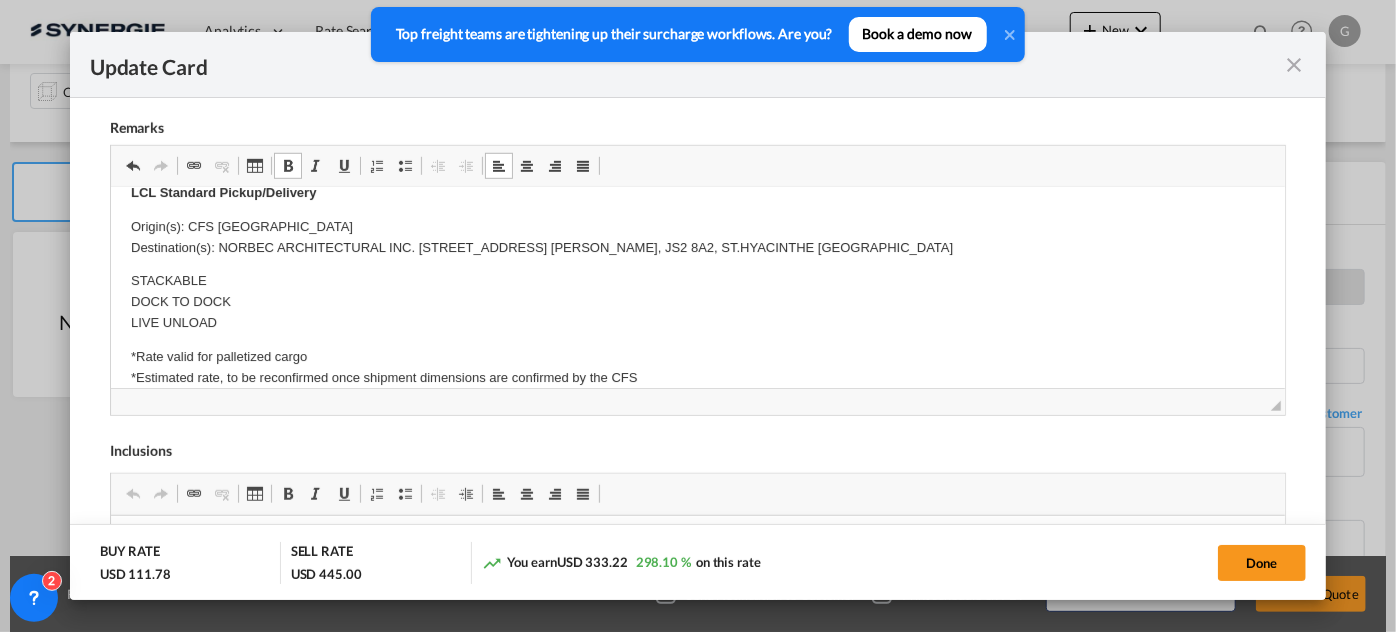 scroll, scrollTop: 0, scrollLeft: 0, axis: both 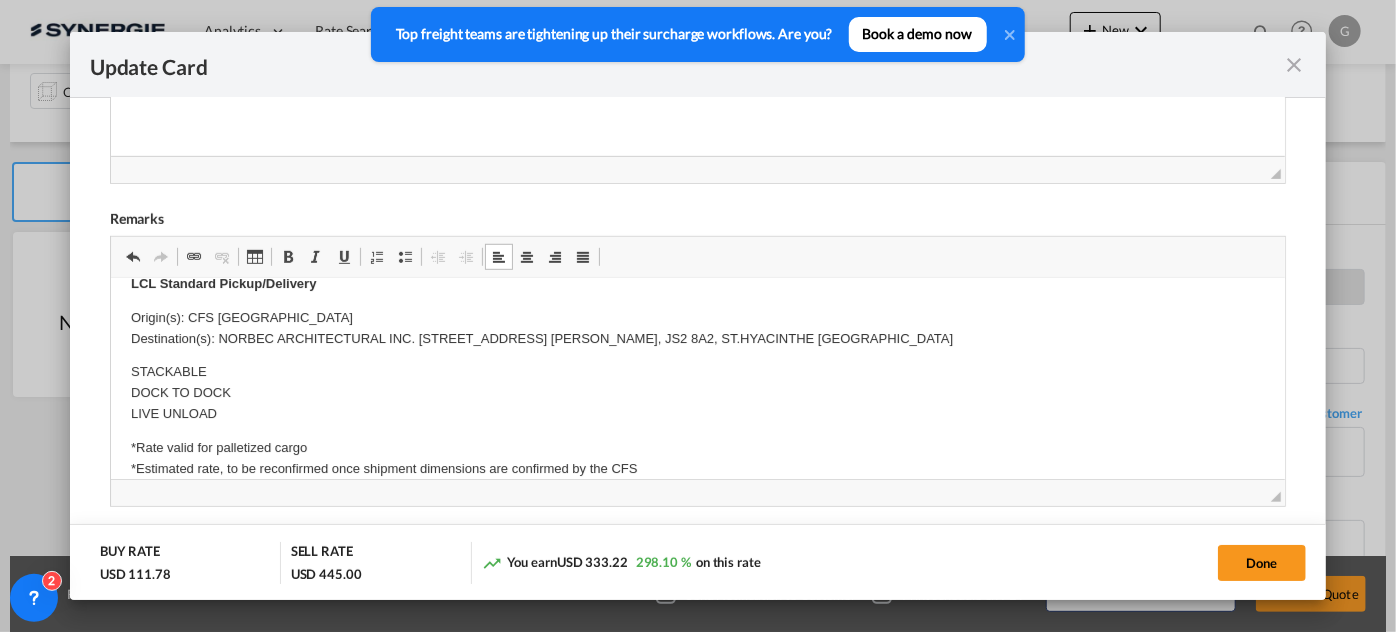type 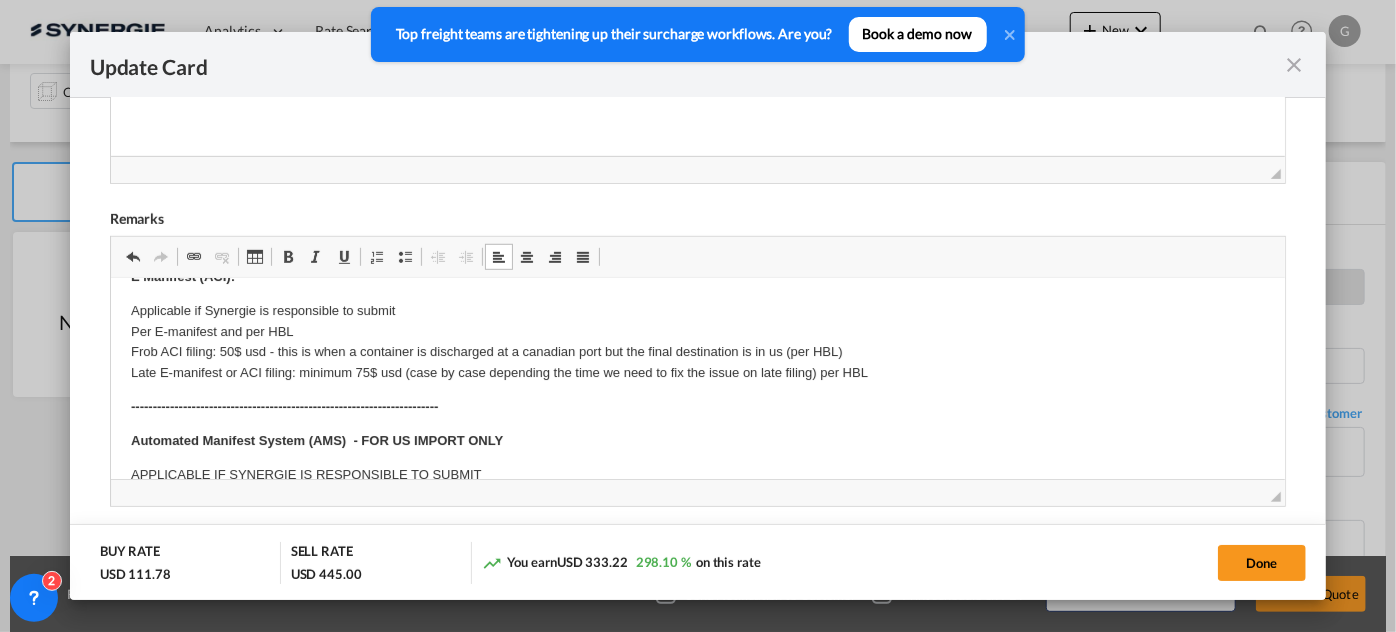 scroll, scrollTop: 0, scrollLeft: 0, axis: both 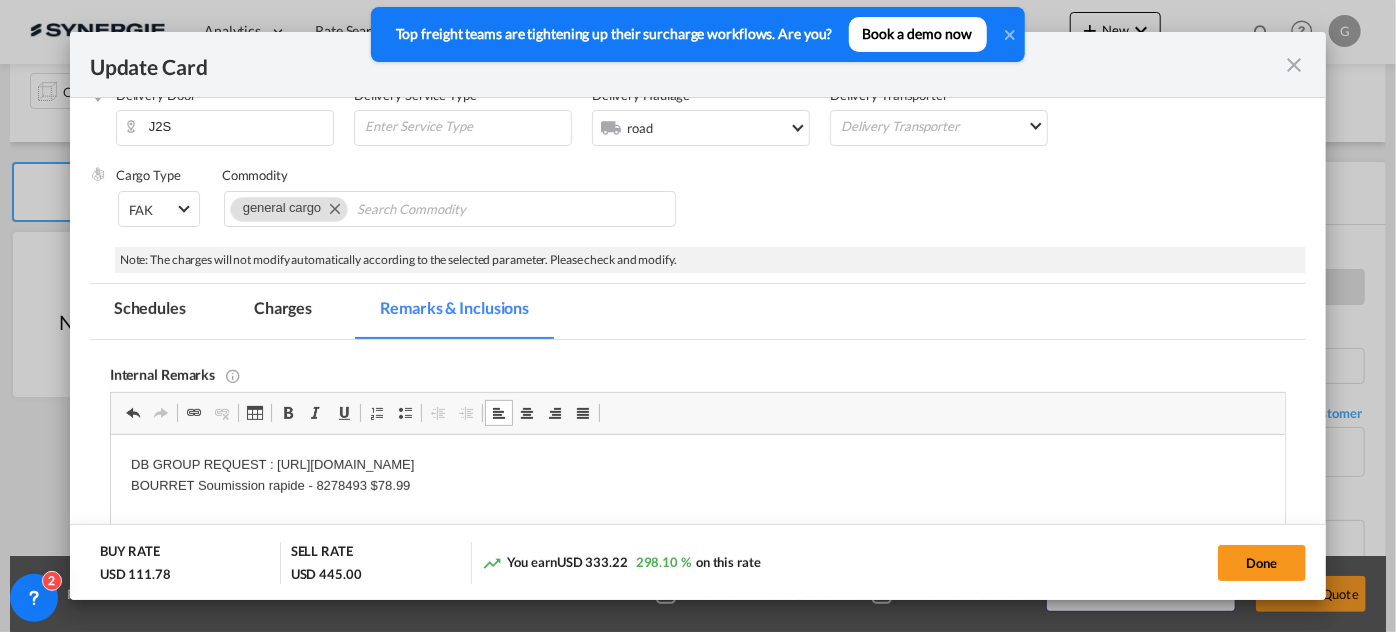 click on "Charges" at bounding box center (283, 311) 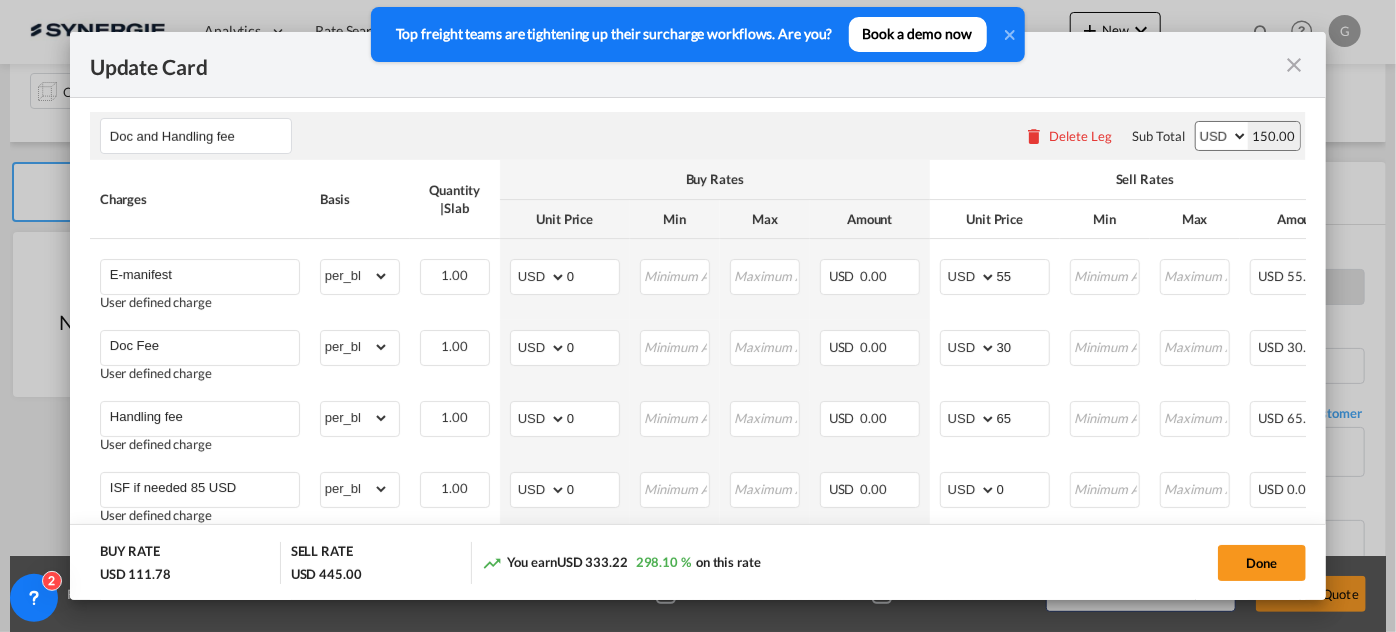 scroll, scrollTop: 1090, scrollLeft: 0, axis: vertical 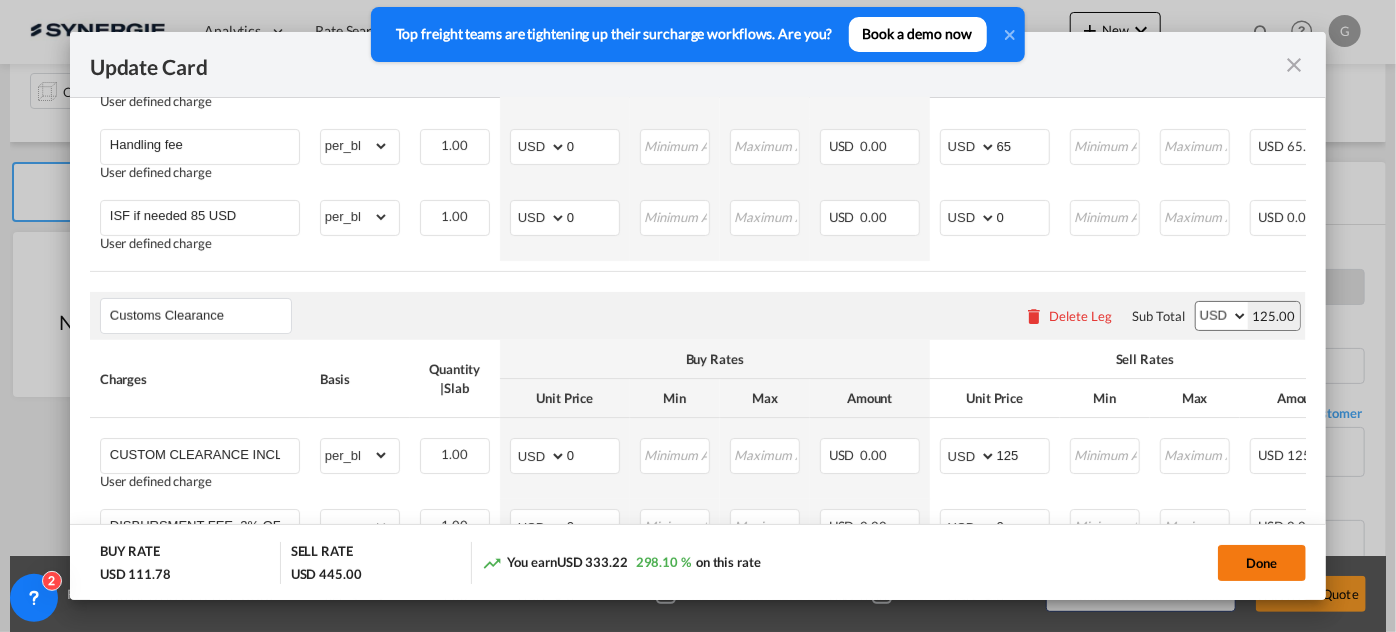 click on "Done" 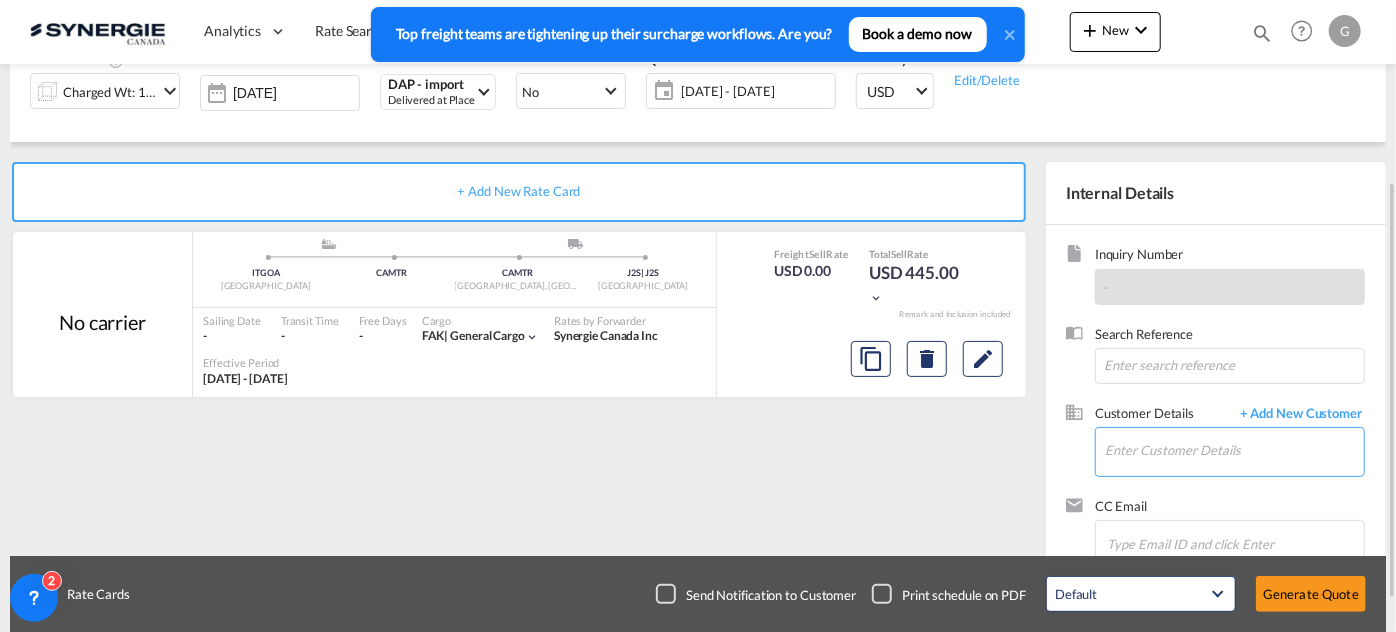 click on "Enter Customer Details" at bounding box center [1234, 450] 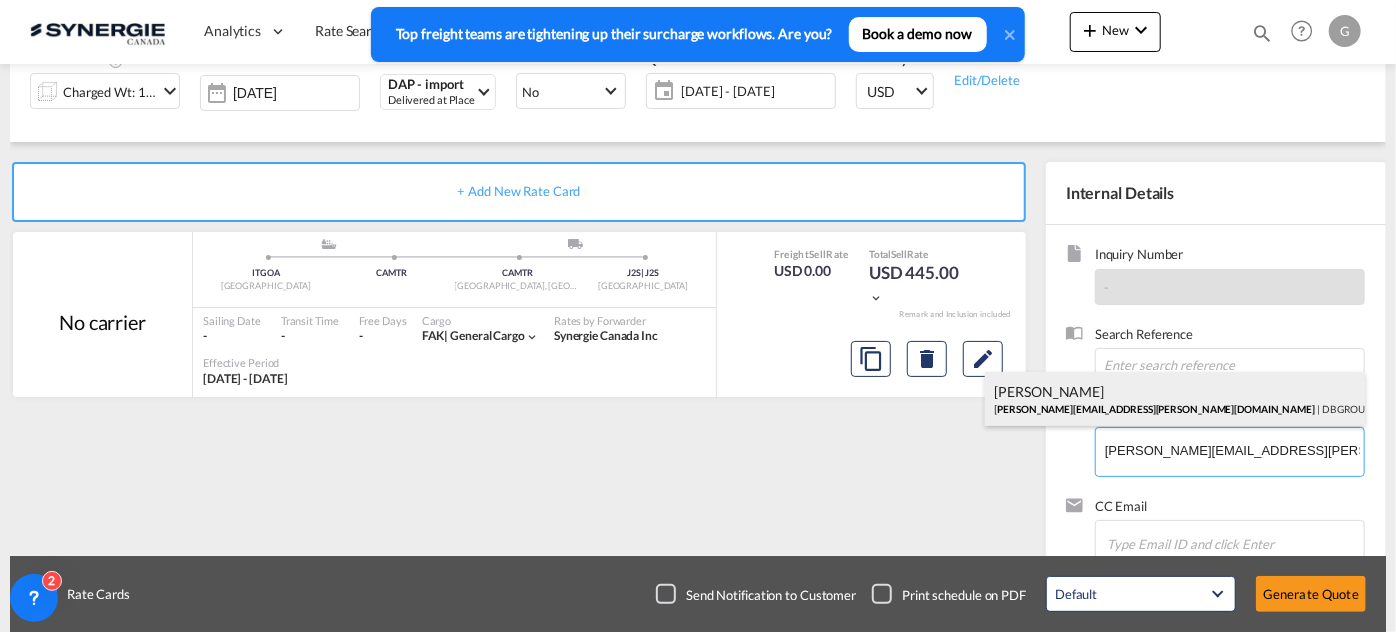 click on "Irene Paoletti irene.paoletti@dbgroup.net    |    DB GROUP SPA" at bounding box center [1175, 399] 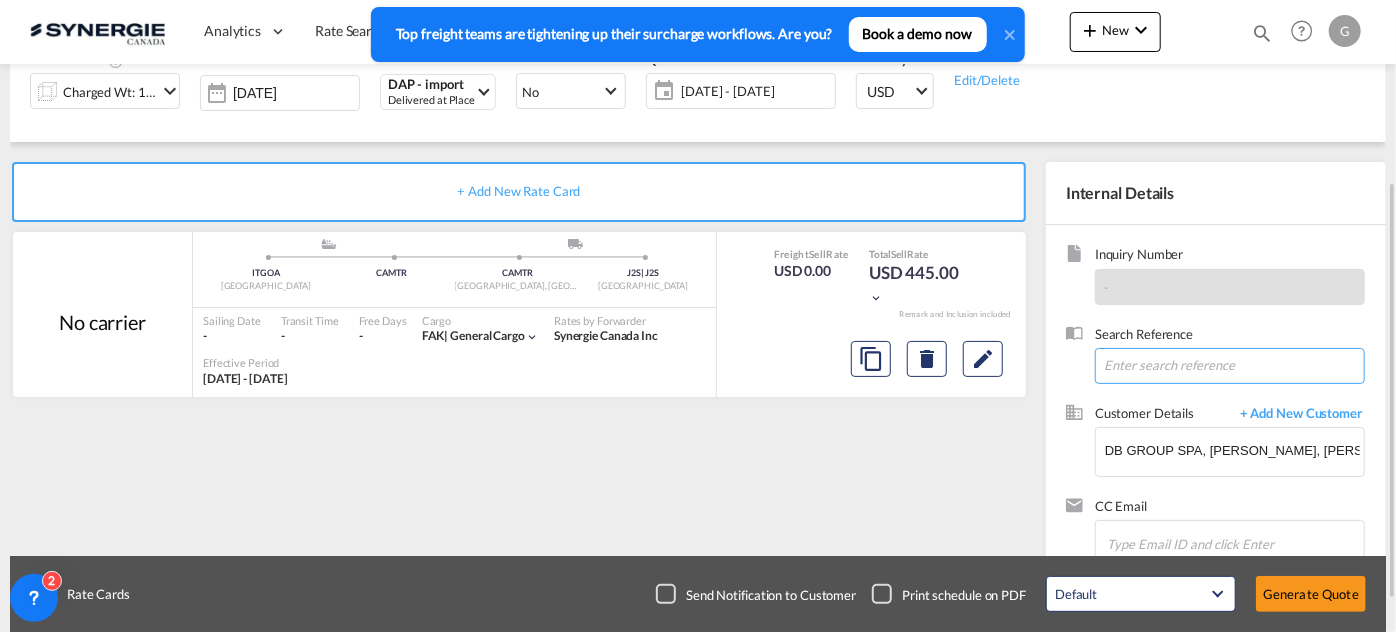 click at bounding box center [1230, 366] 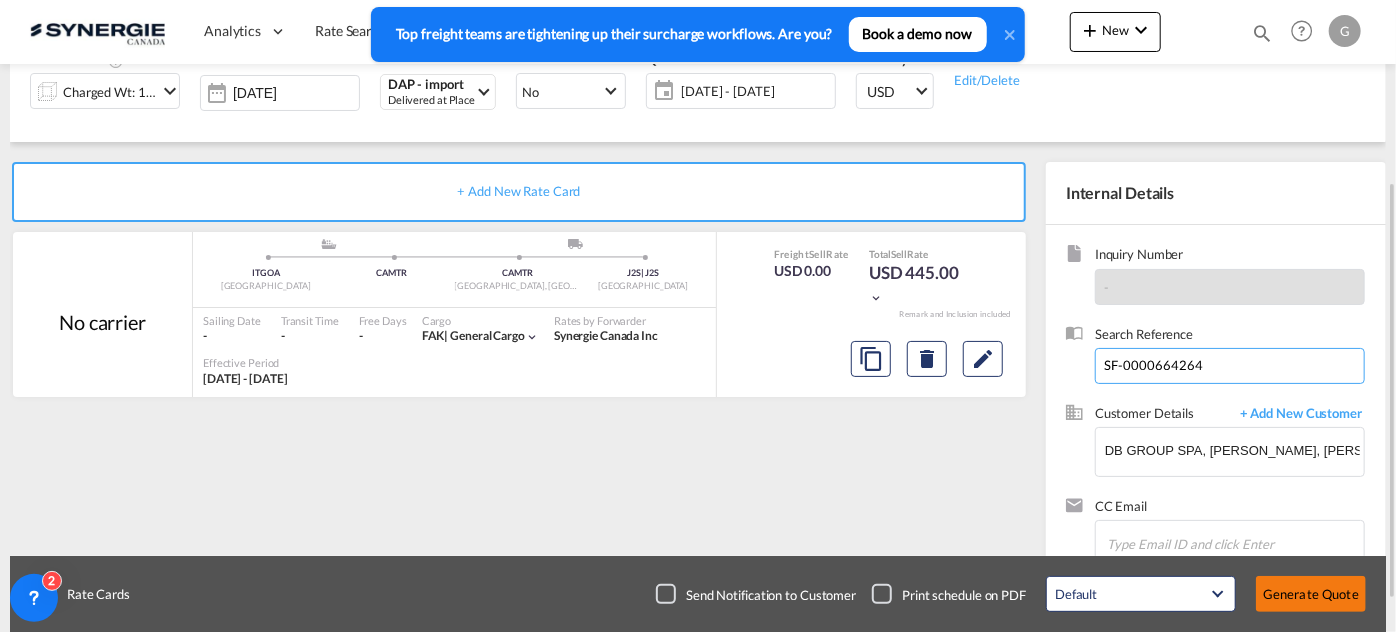 type on "SF-0000664264" 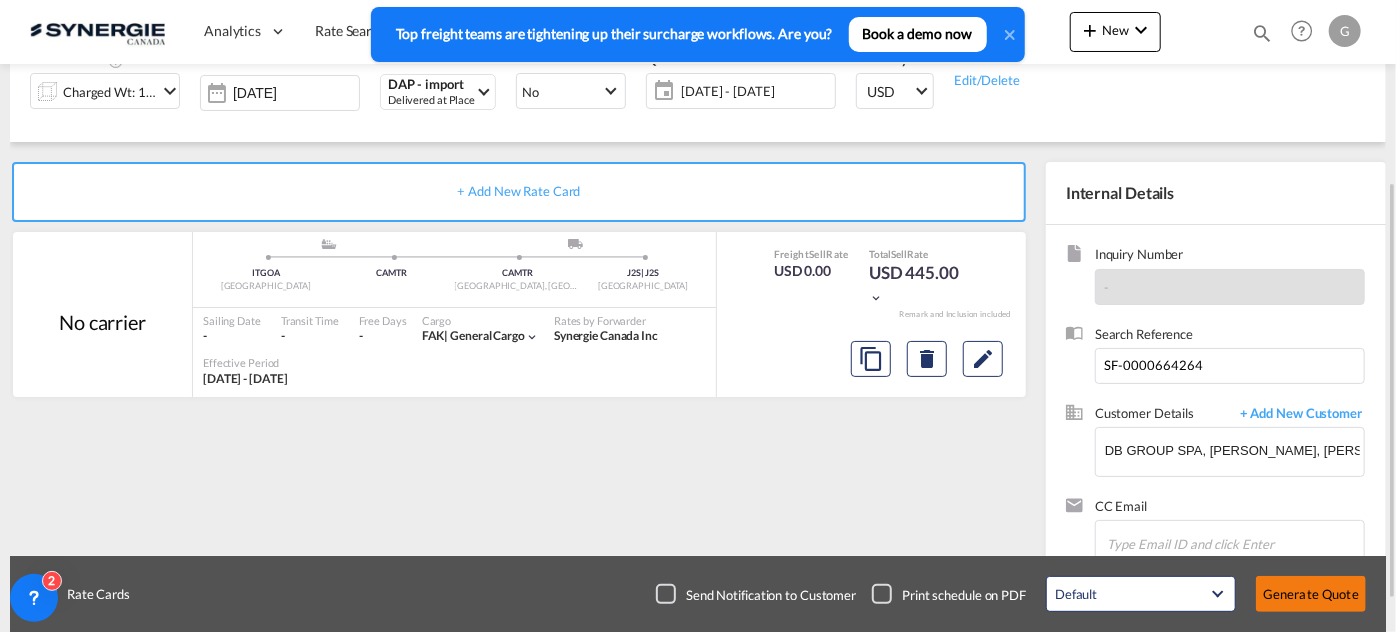 click on "Generate Quote" at bounding box center [1311, 594] 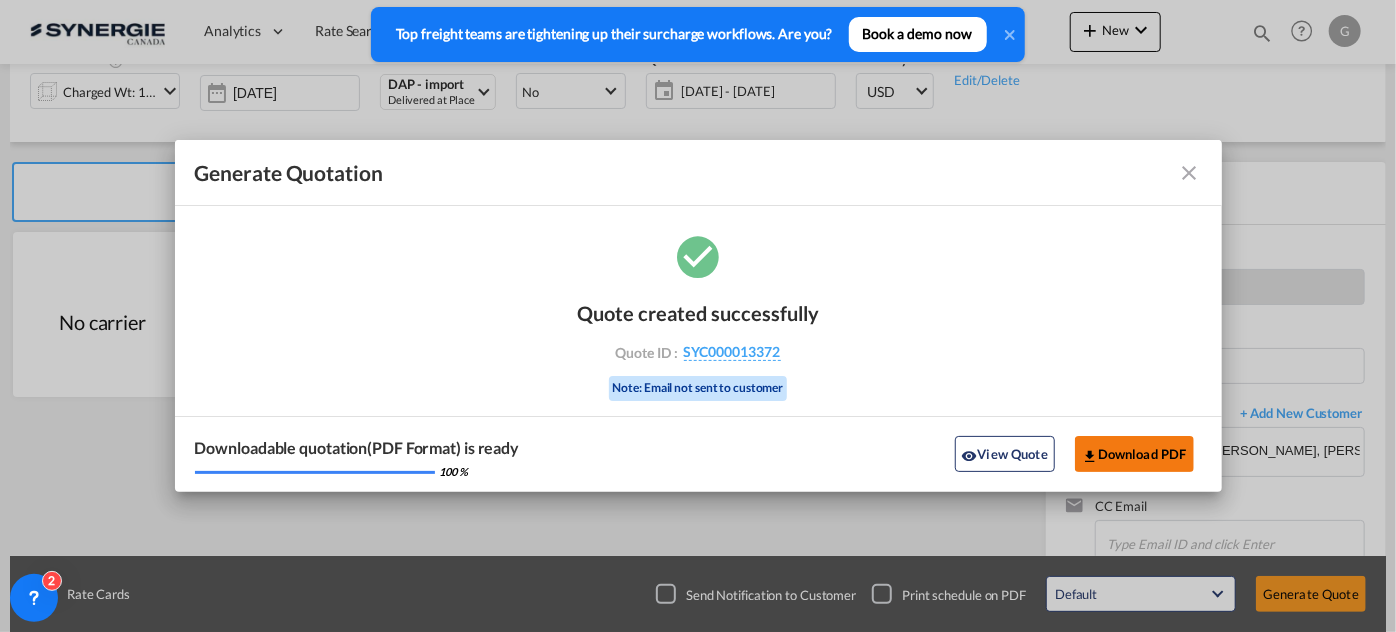 click on "Download PDF" at bounding box center [1134, 454] 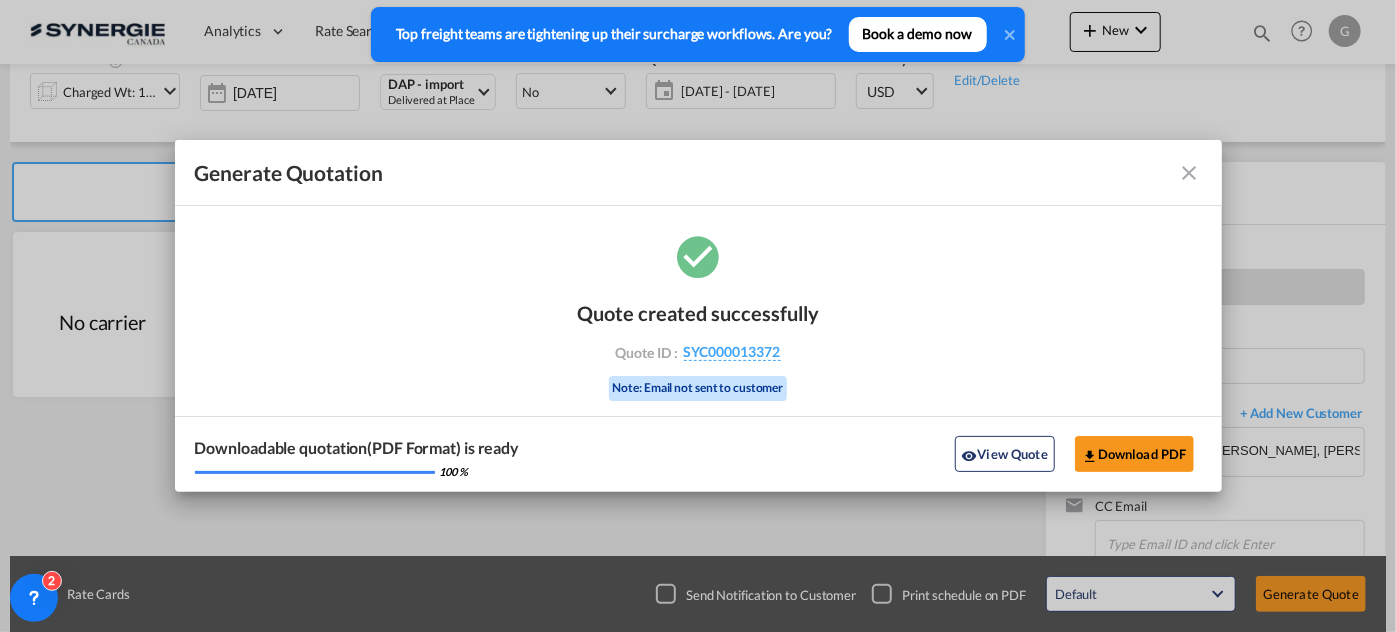 click at bounding box center [1190, 173] 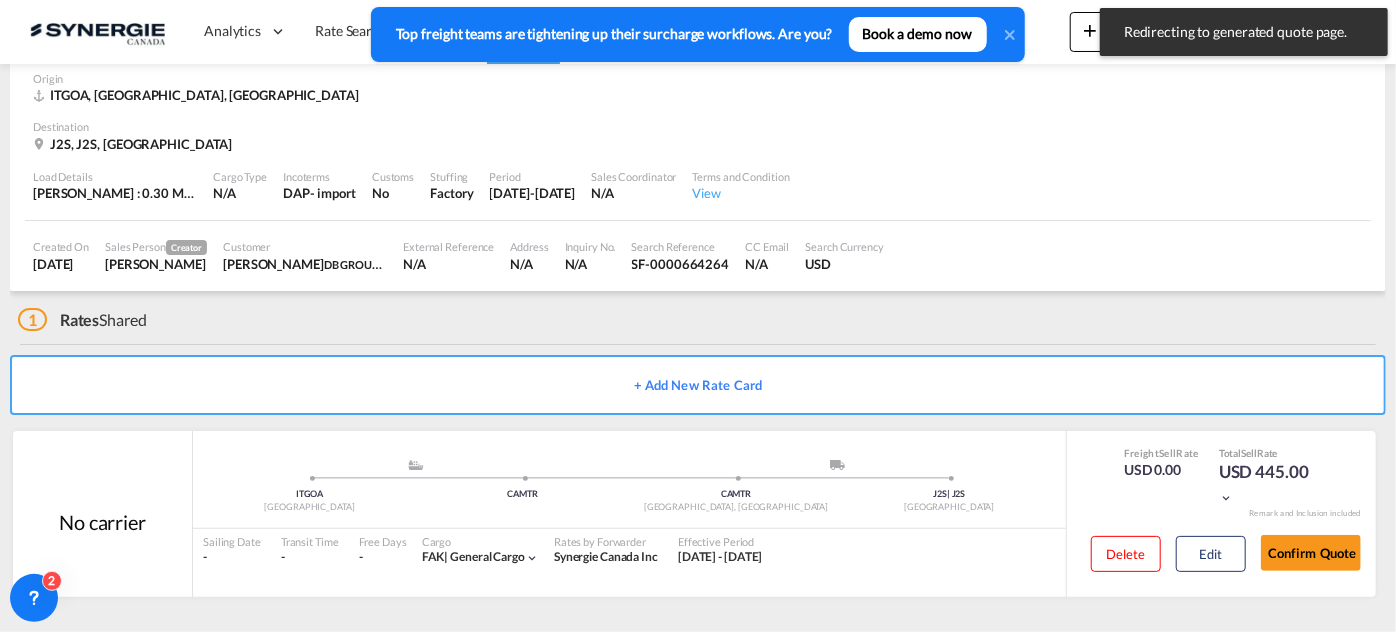 scroll, scrollTop: 95, scrollLeft: 0, axis: vertical 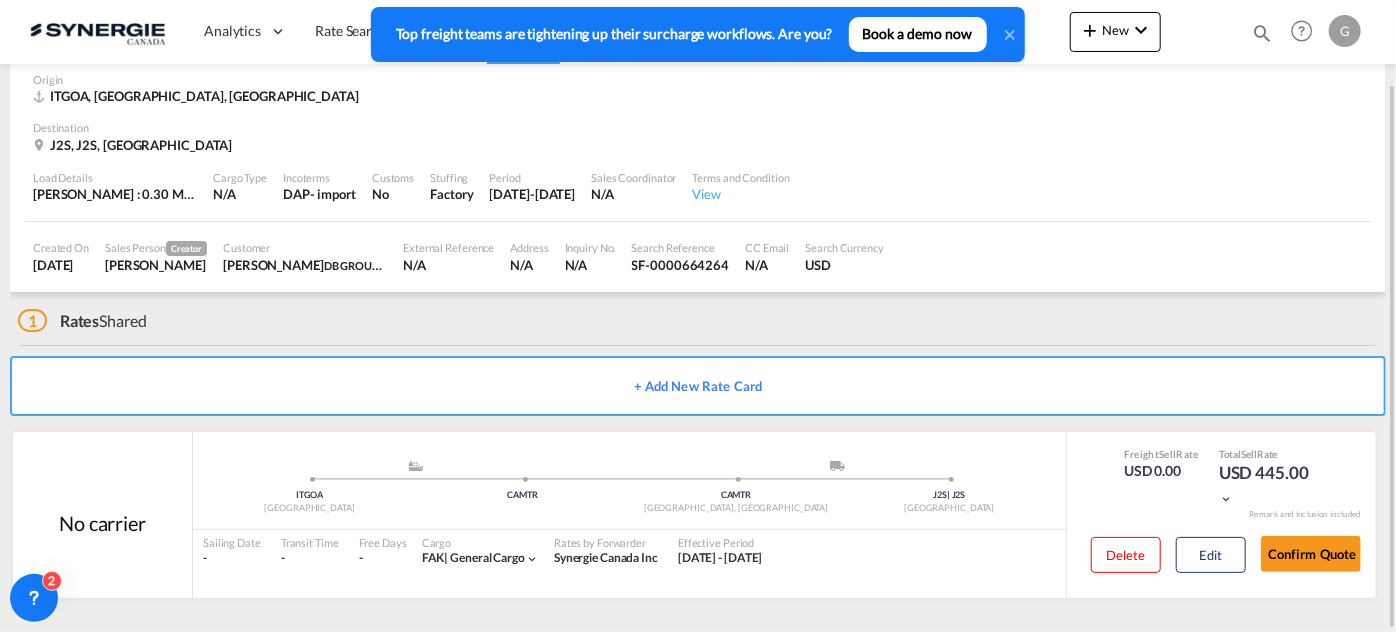 click on "1
Rates  Shared" at bounding box center [702, 316] 